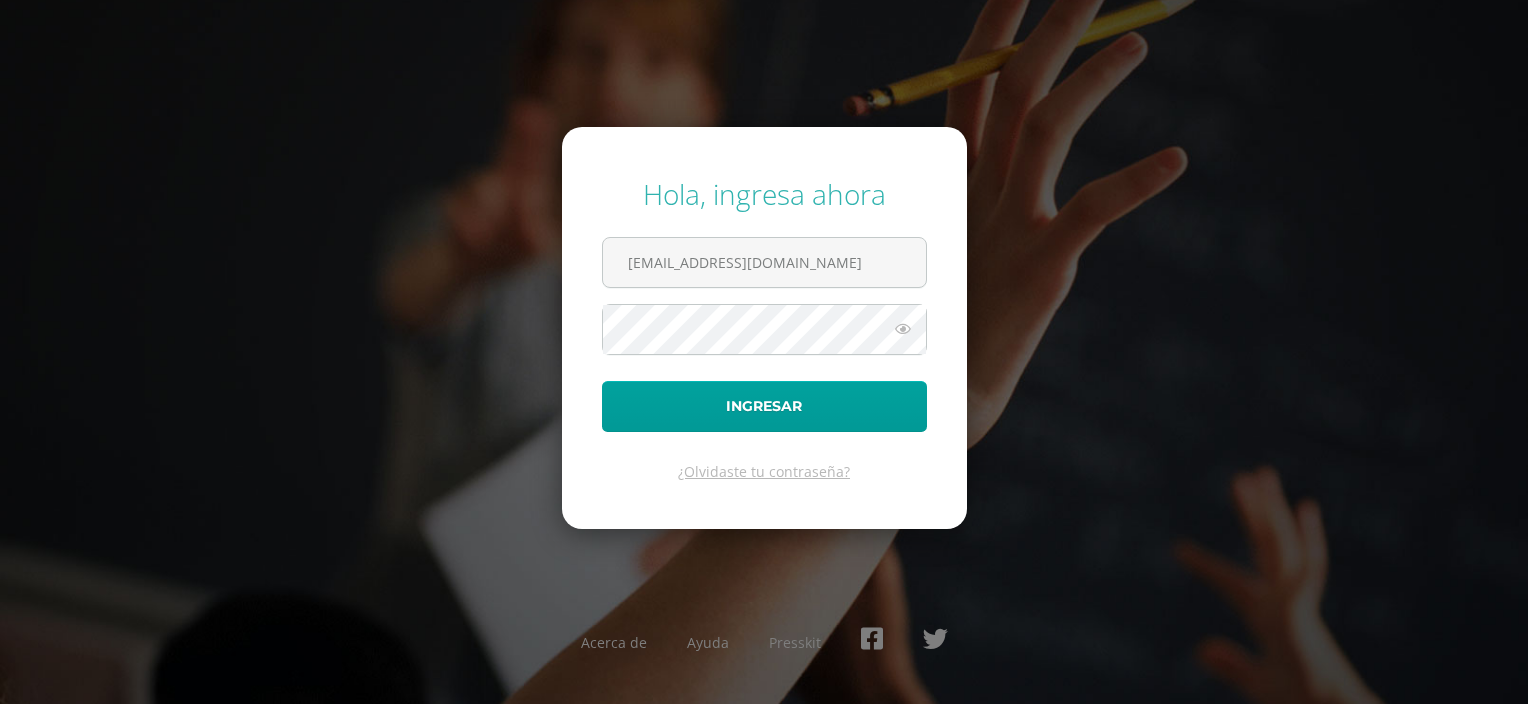scroll, scrollTop: 0, scrollLeft: 0, axis: both 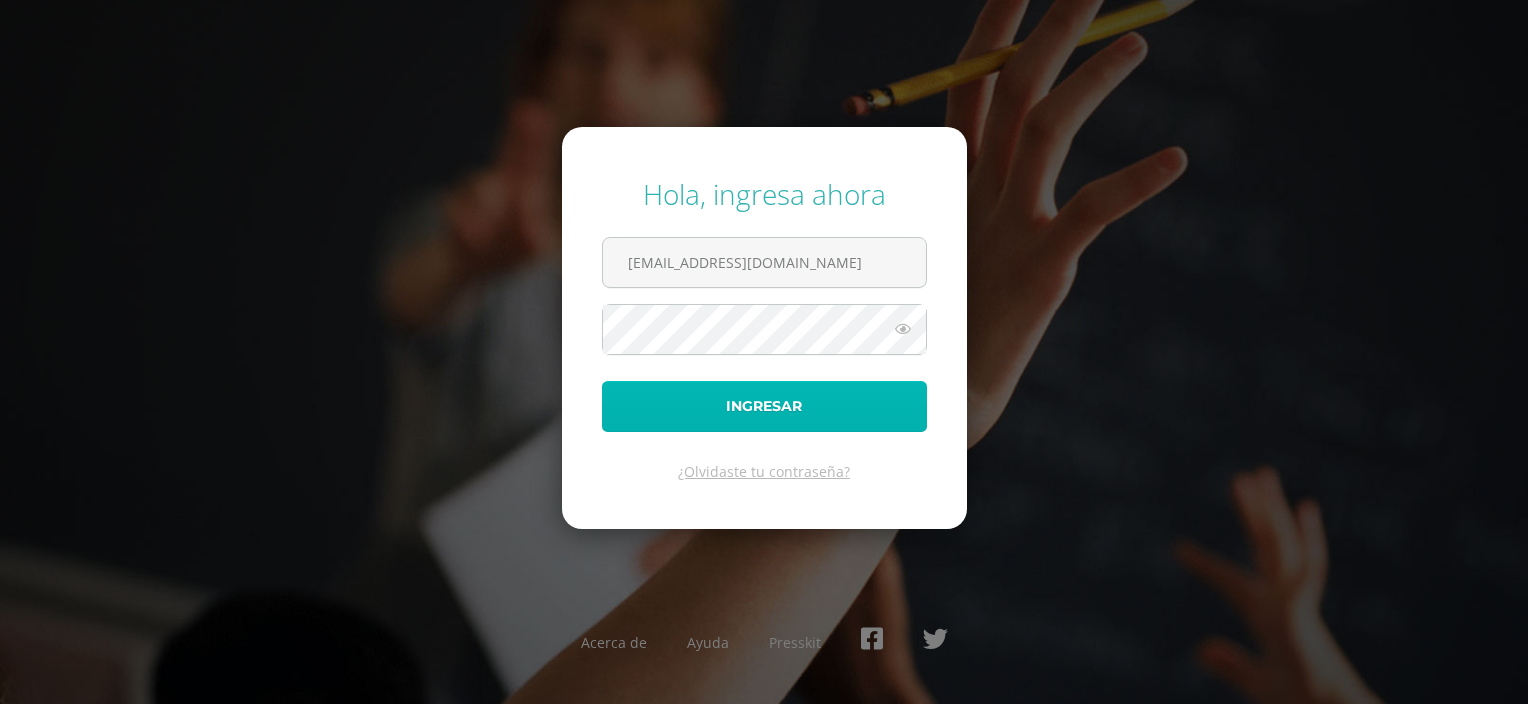 click on "Ingresar" at bounding box center [764, 406] 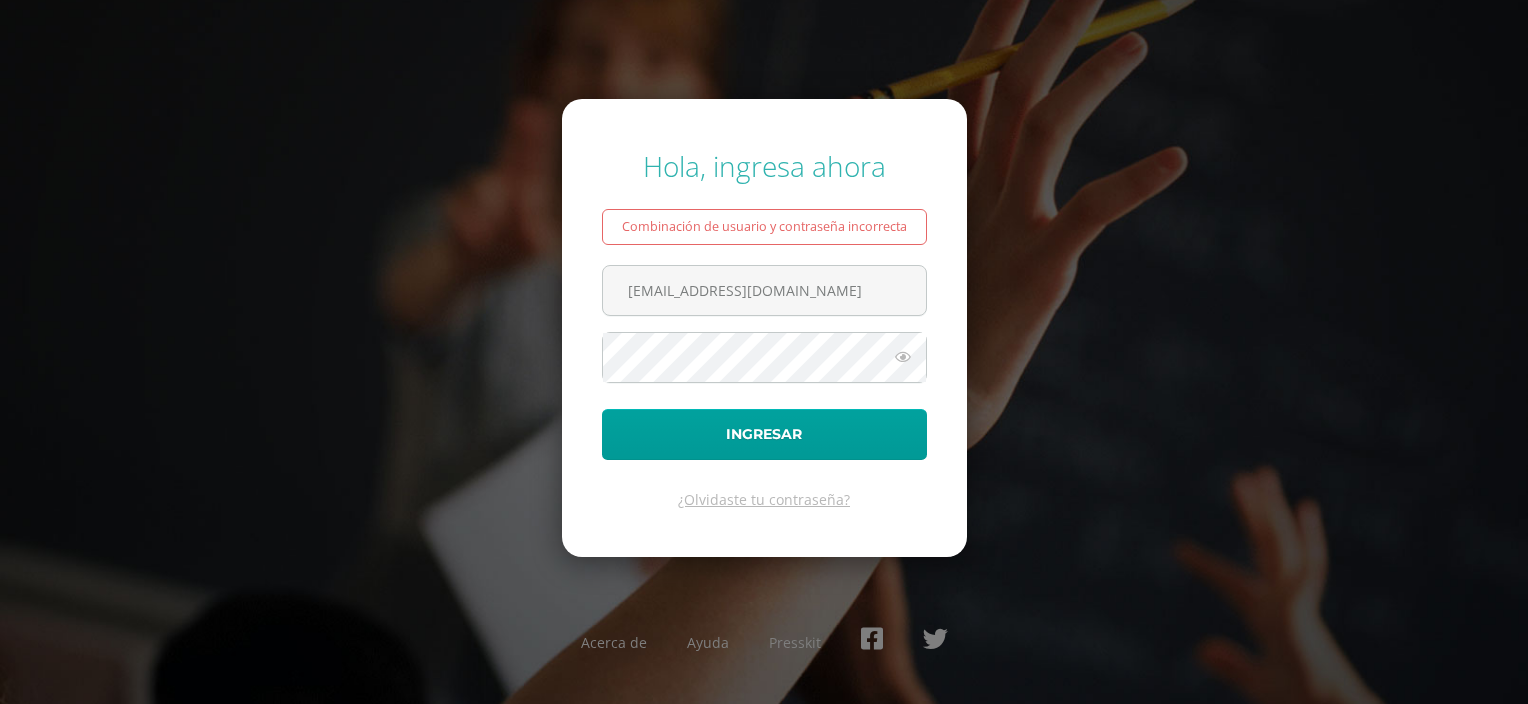 scroll, scrollTop: 0, scrollLeft: 0, axis: both 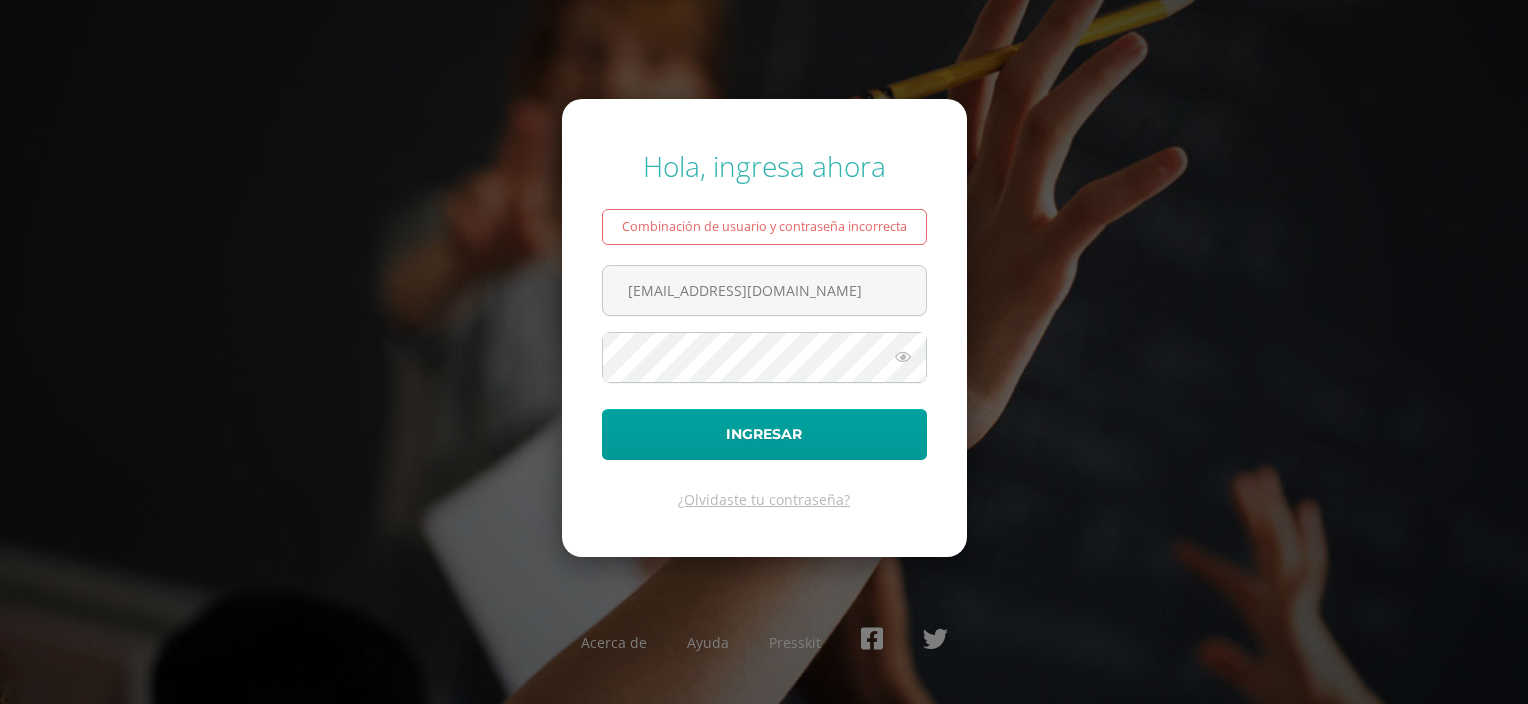 click at bounding box center [903, 357] 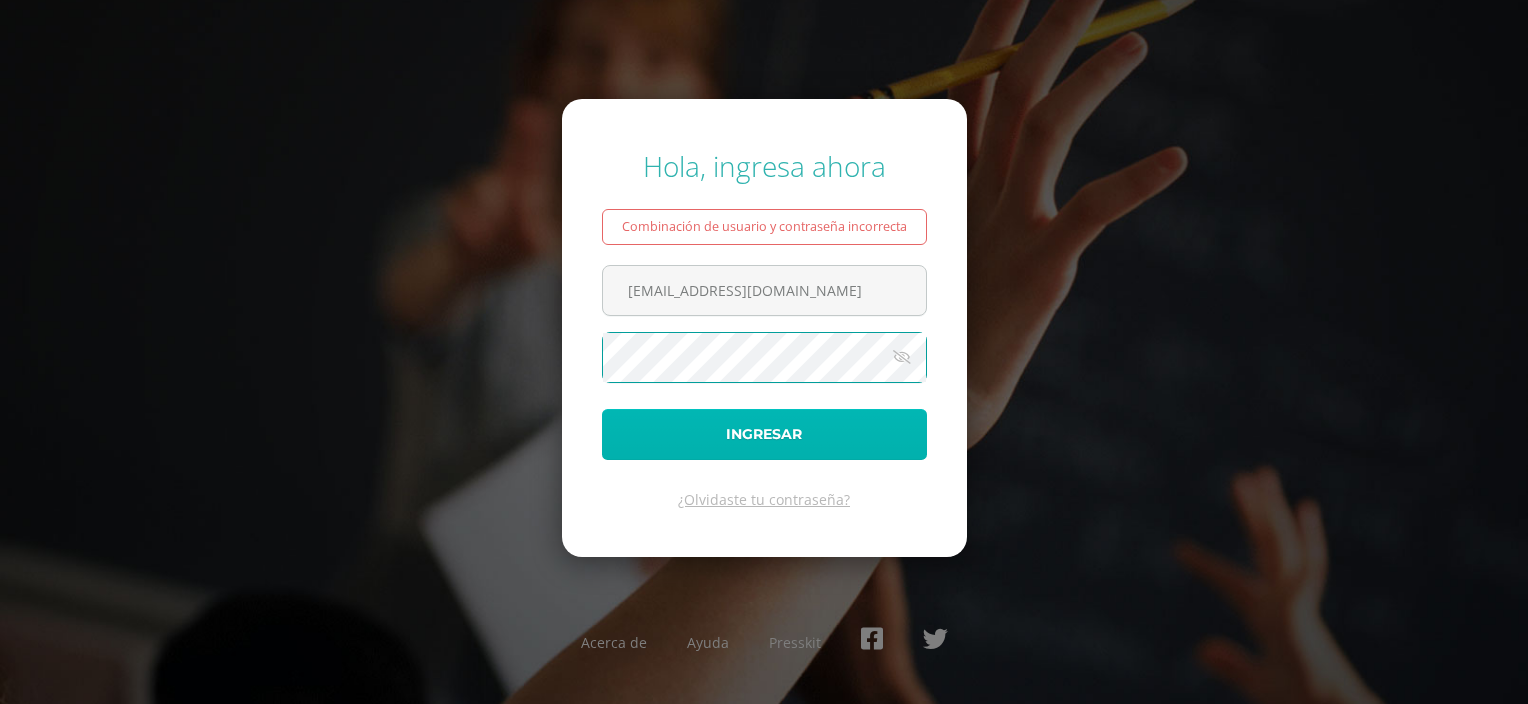 click on "Ingresar" at bounding box center (764, 434) 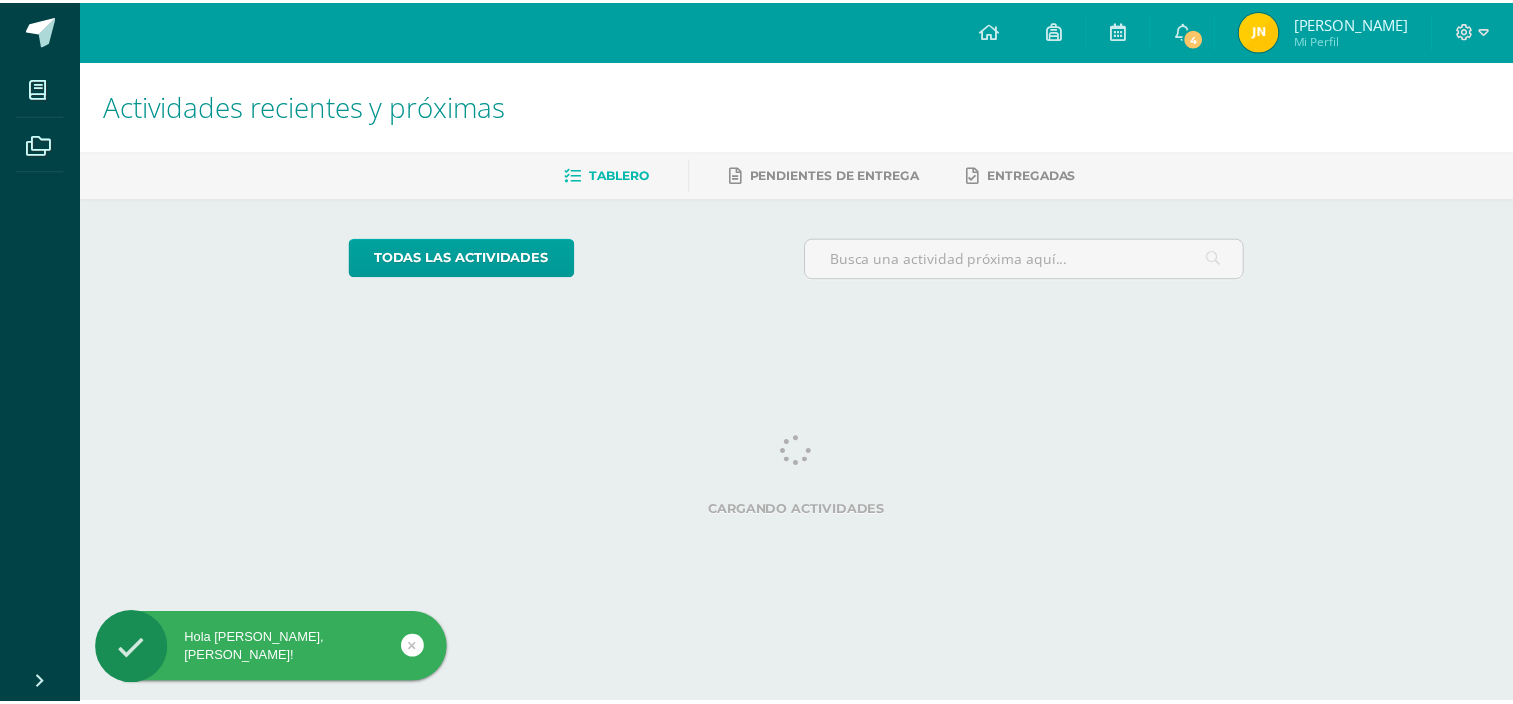 scroll, scrollTop: 0, scrollLeft: 0, axis: both 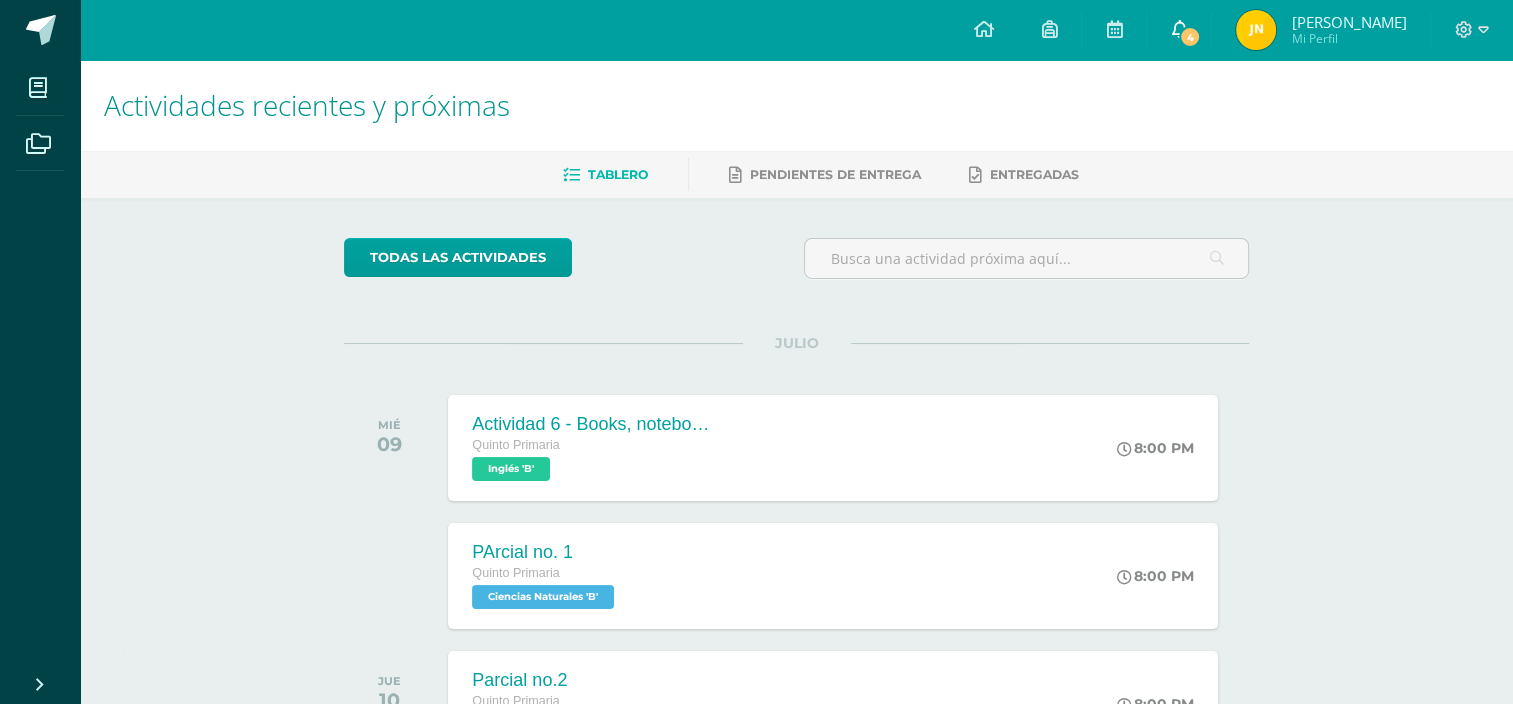 click on "4" at bounding box center [1190, 37] 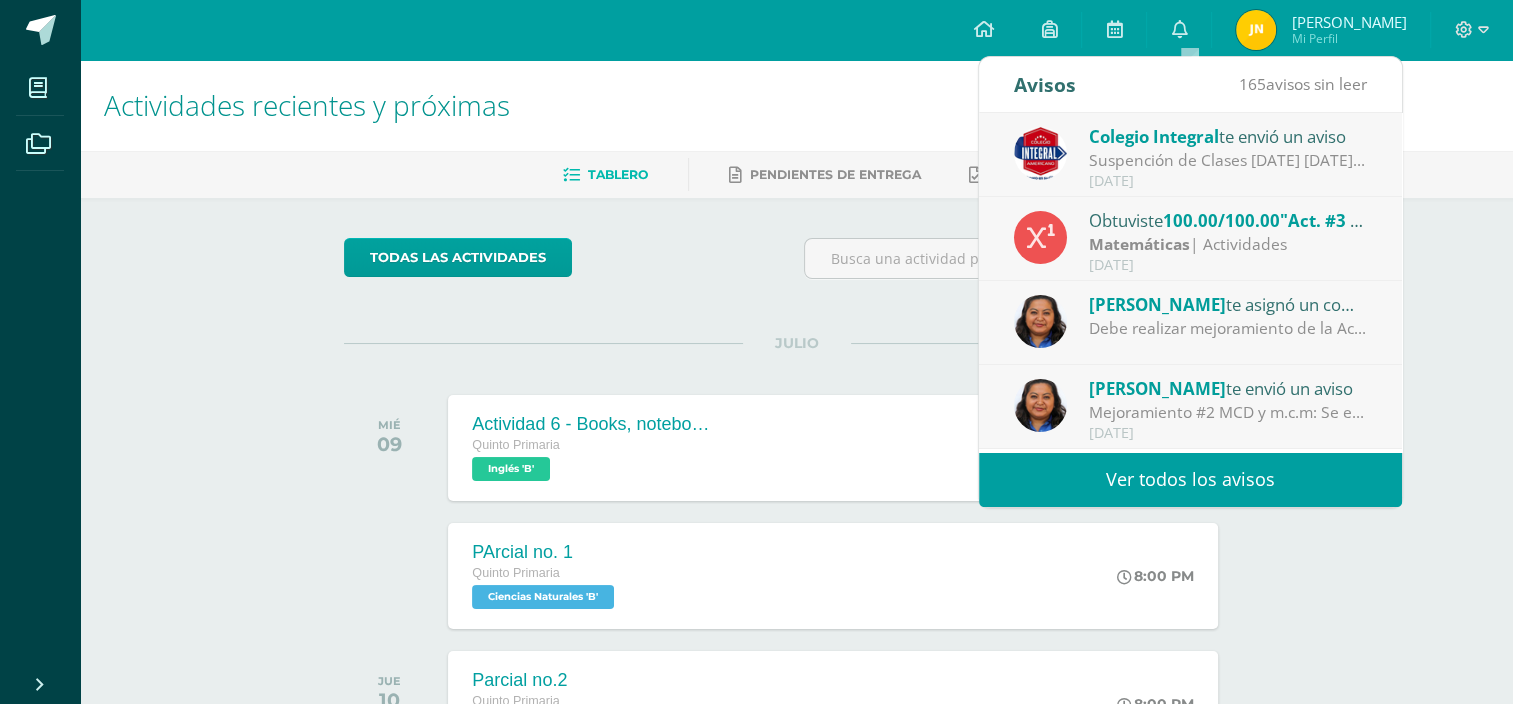 click on "Ver todos los avisos" at bounding box center [1190, 479] 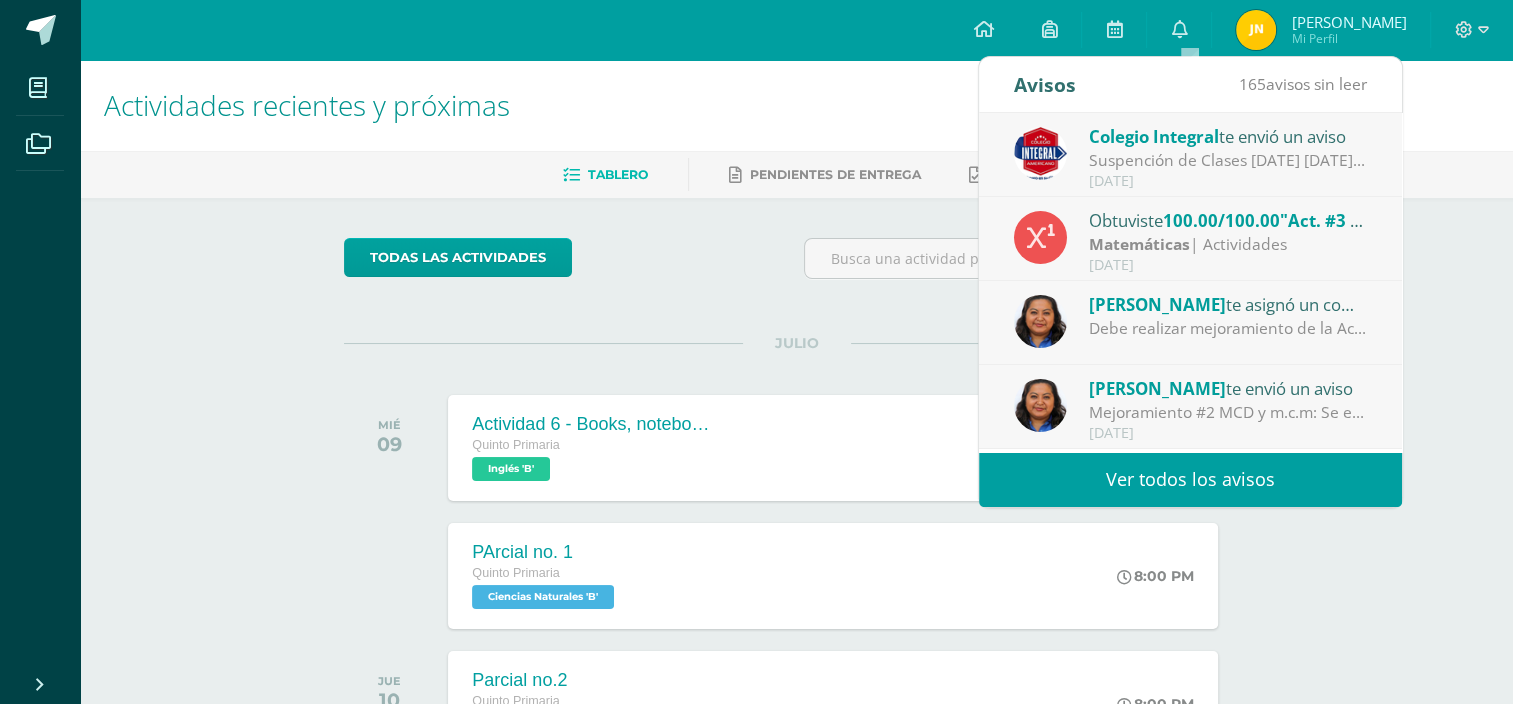 click on "Ver todos los avisos" at bounding box center [1190, 479] 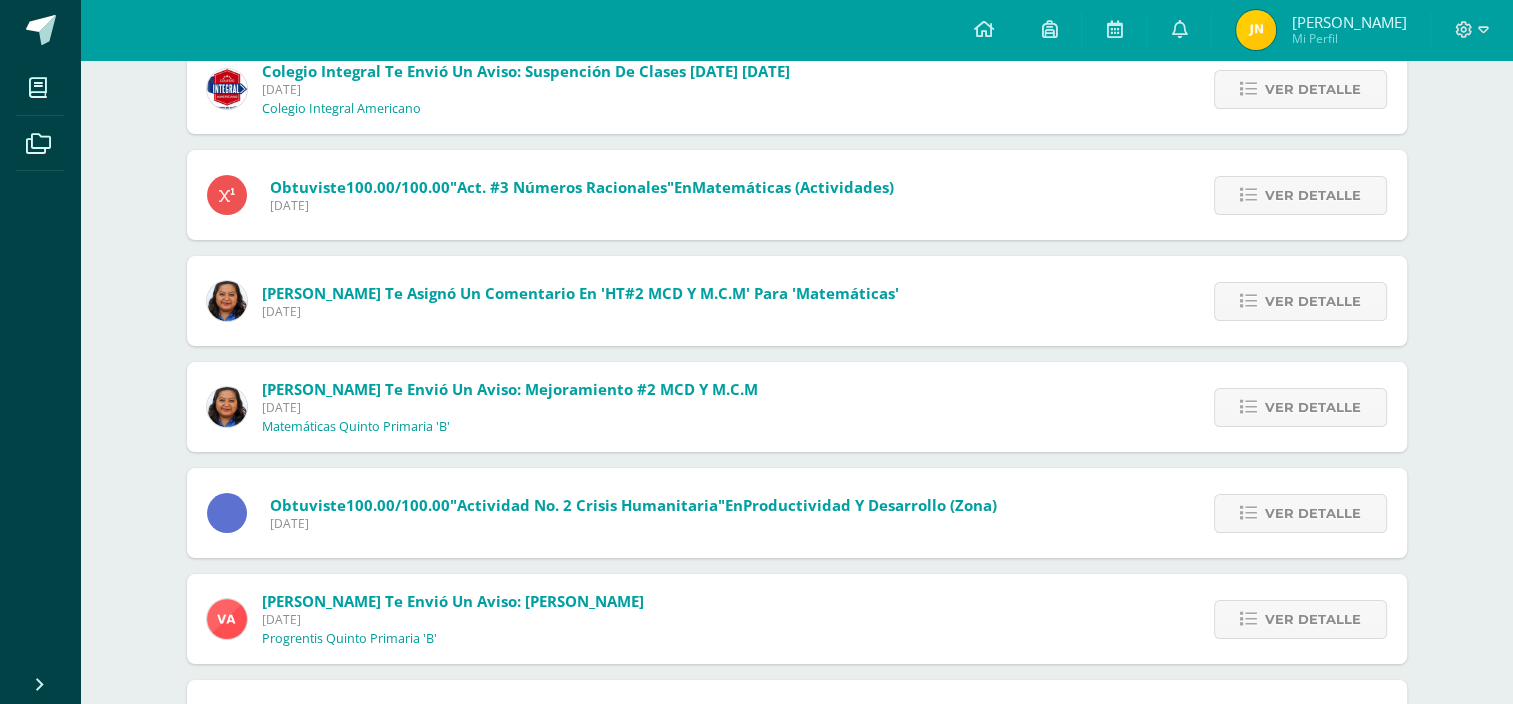 scroll, scrollTop: 300, scrollLeft: 0, axis: vertical 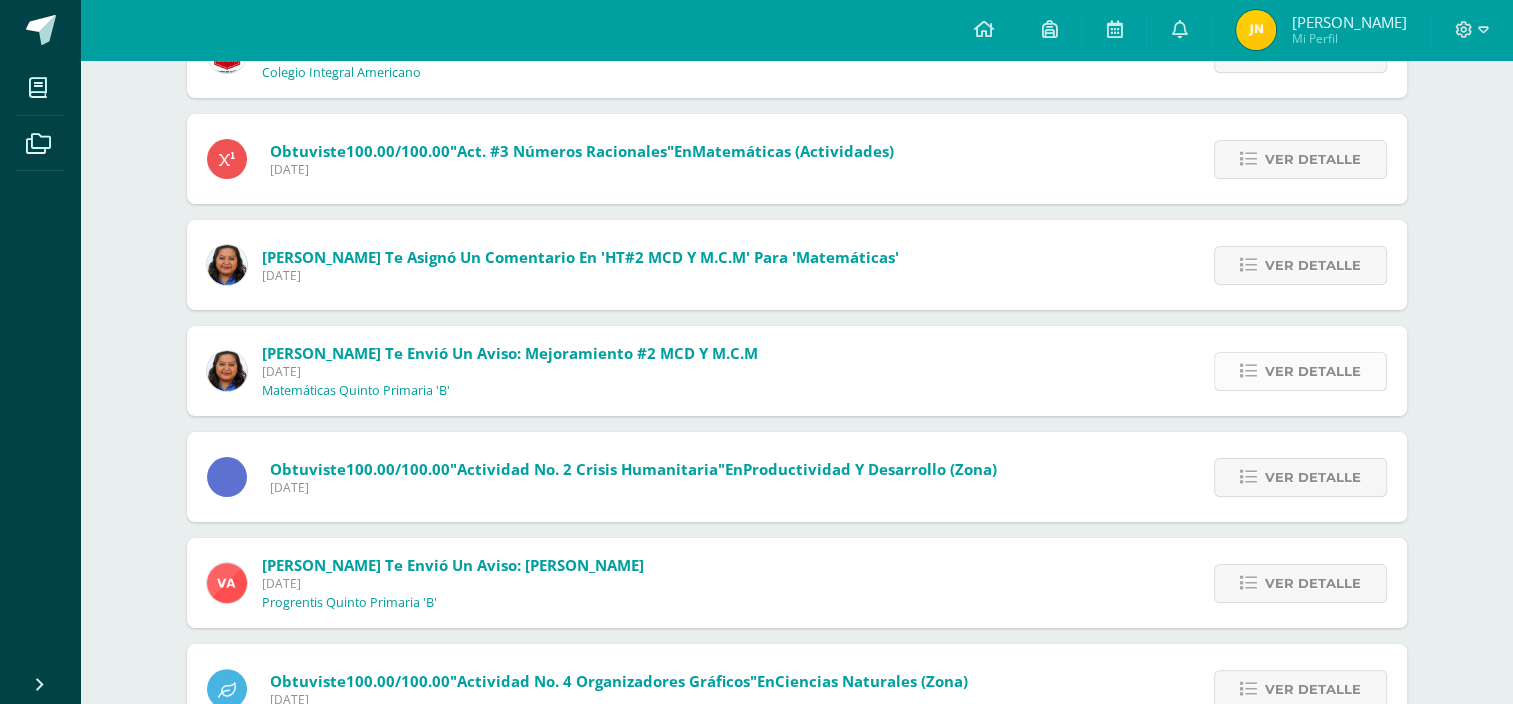 click on "Ver detalle" at bounding box center (1313, 371) 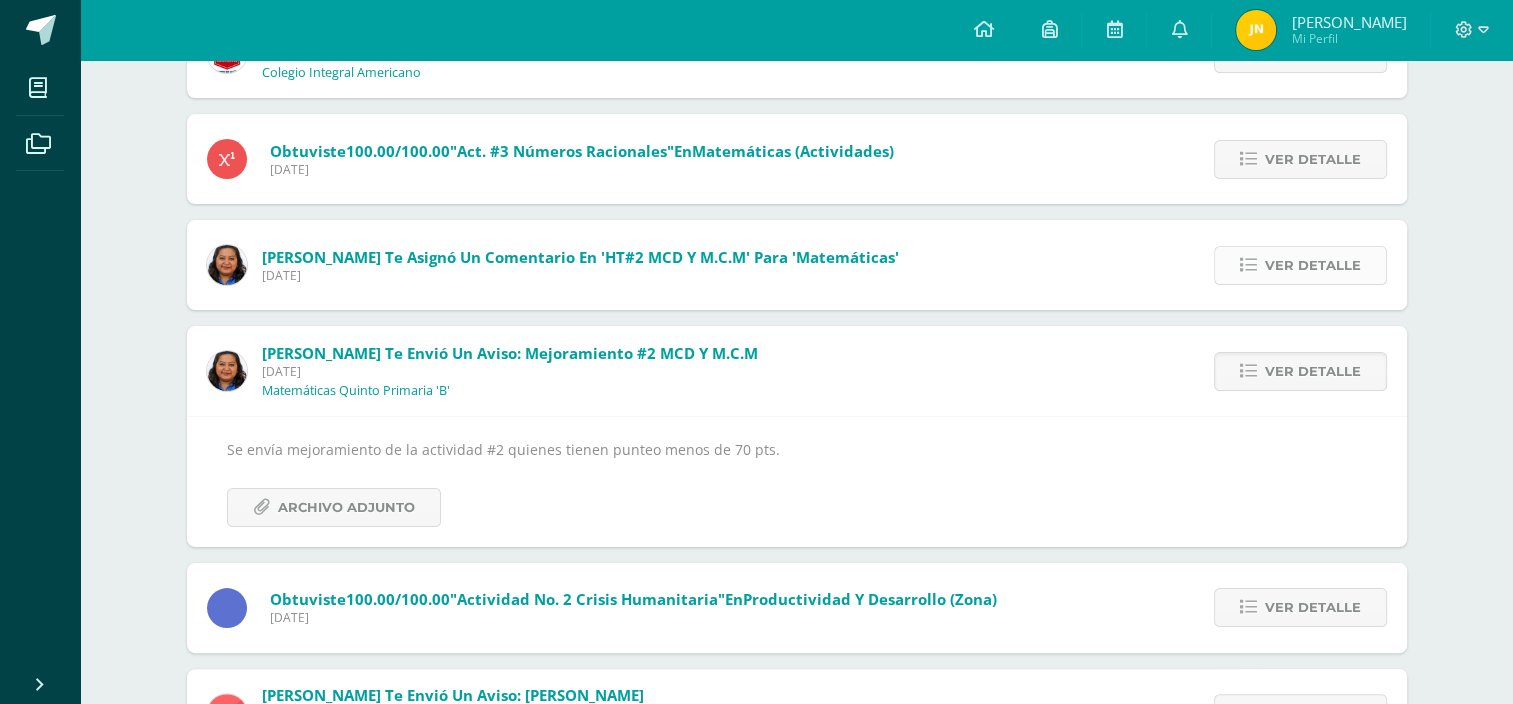 click on "Ver detalle" at bounding box center [1313, 265] 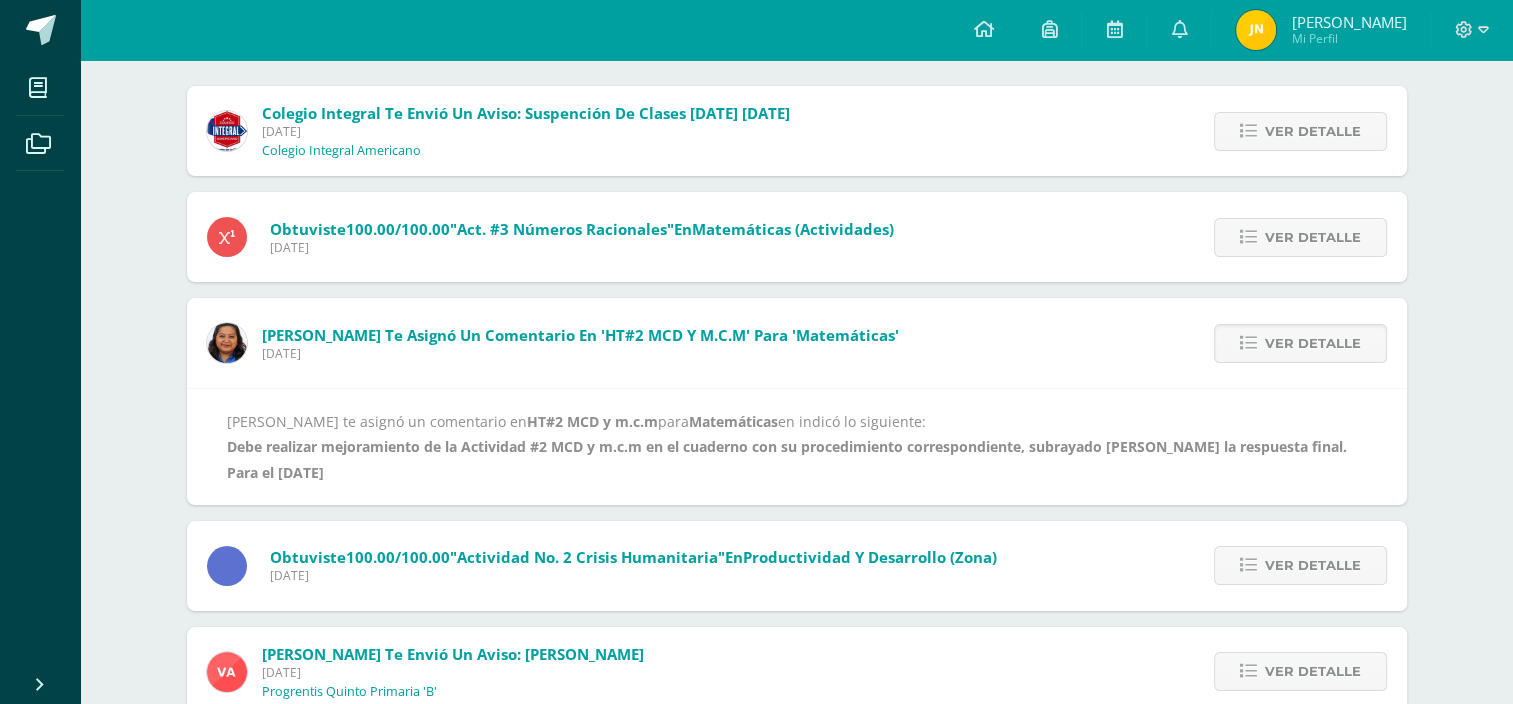 scroll, scrollTop: 254, scrollLeft: 0, axis: vertical 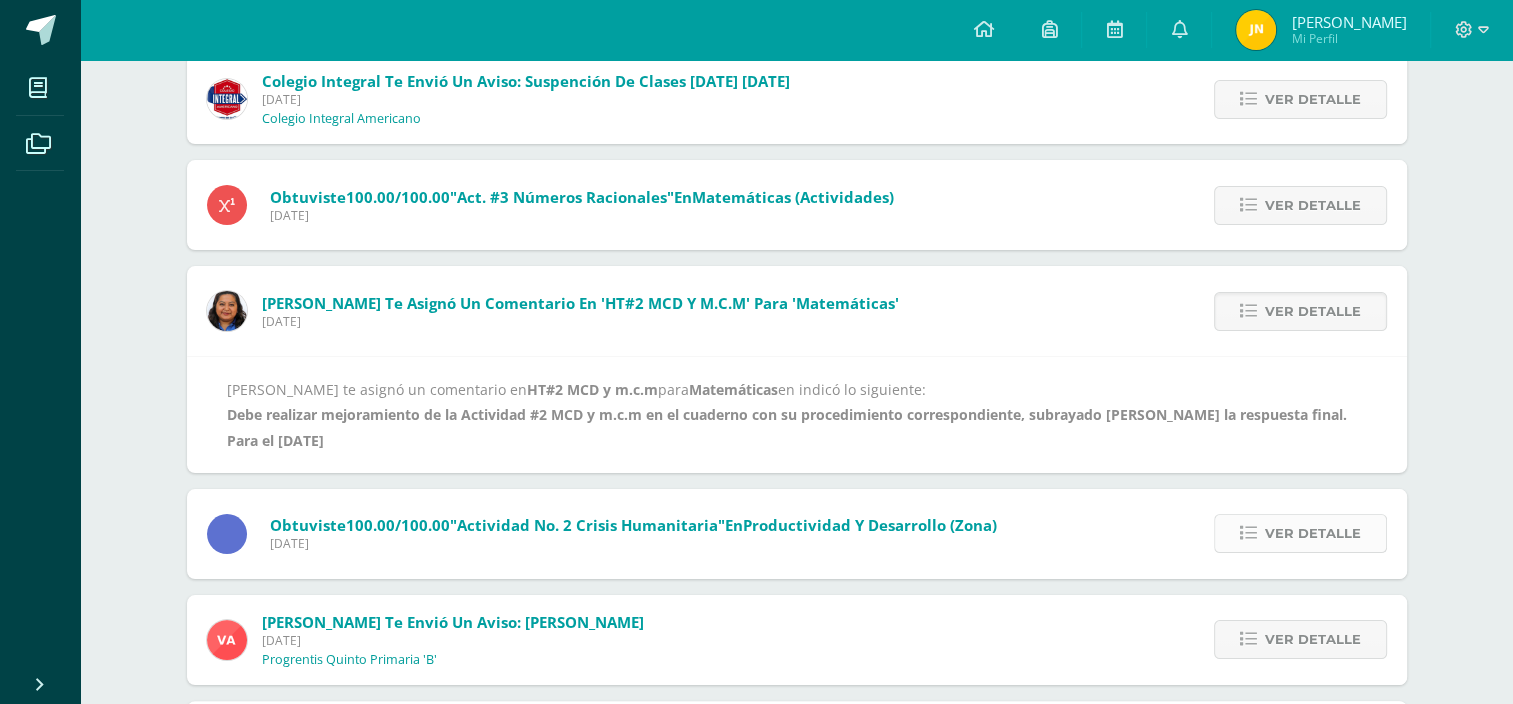 click on "Ver detalle" at bounding box center (1313, 533) 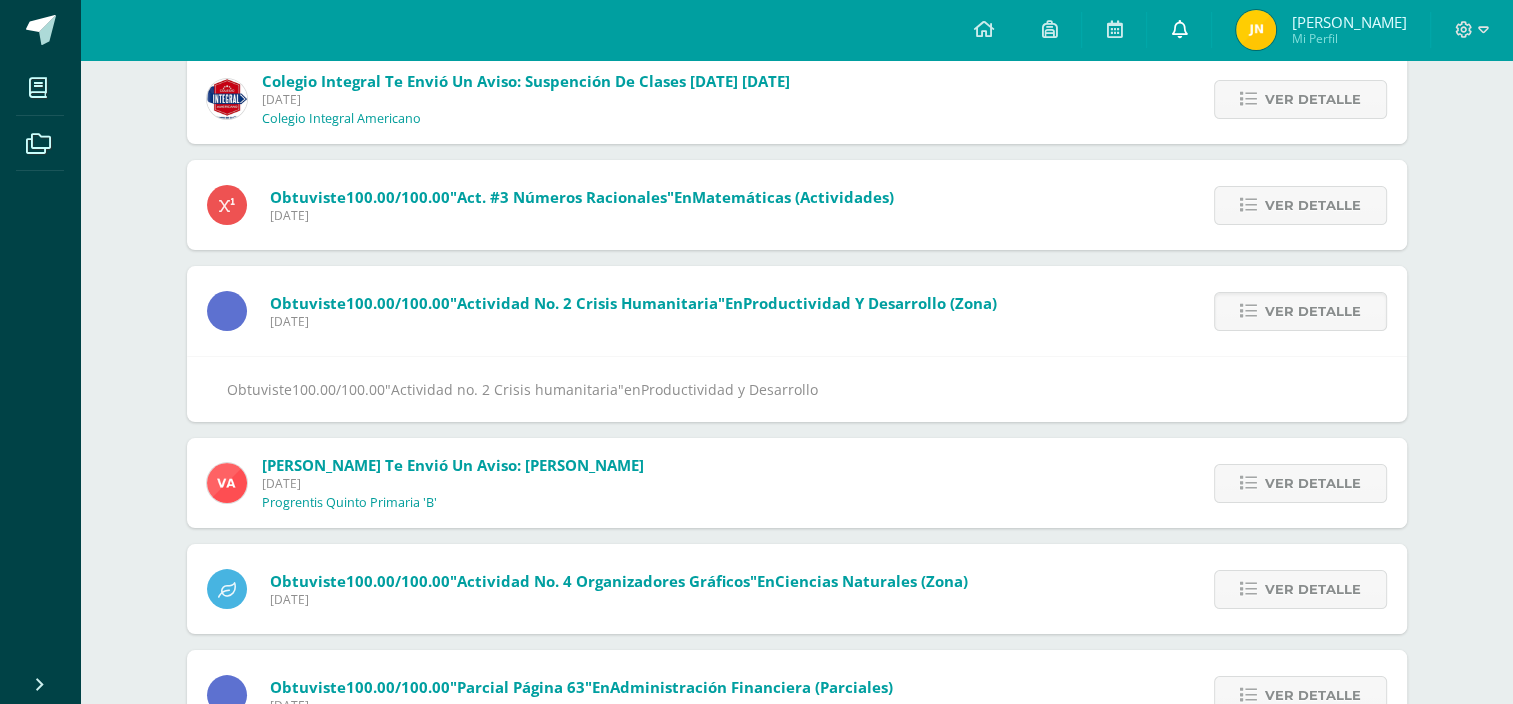 click at bounding box center (1179, 30) 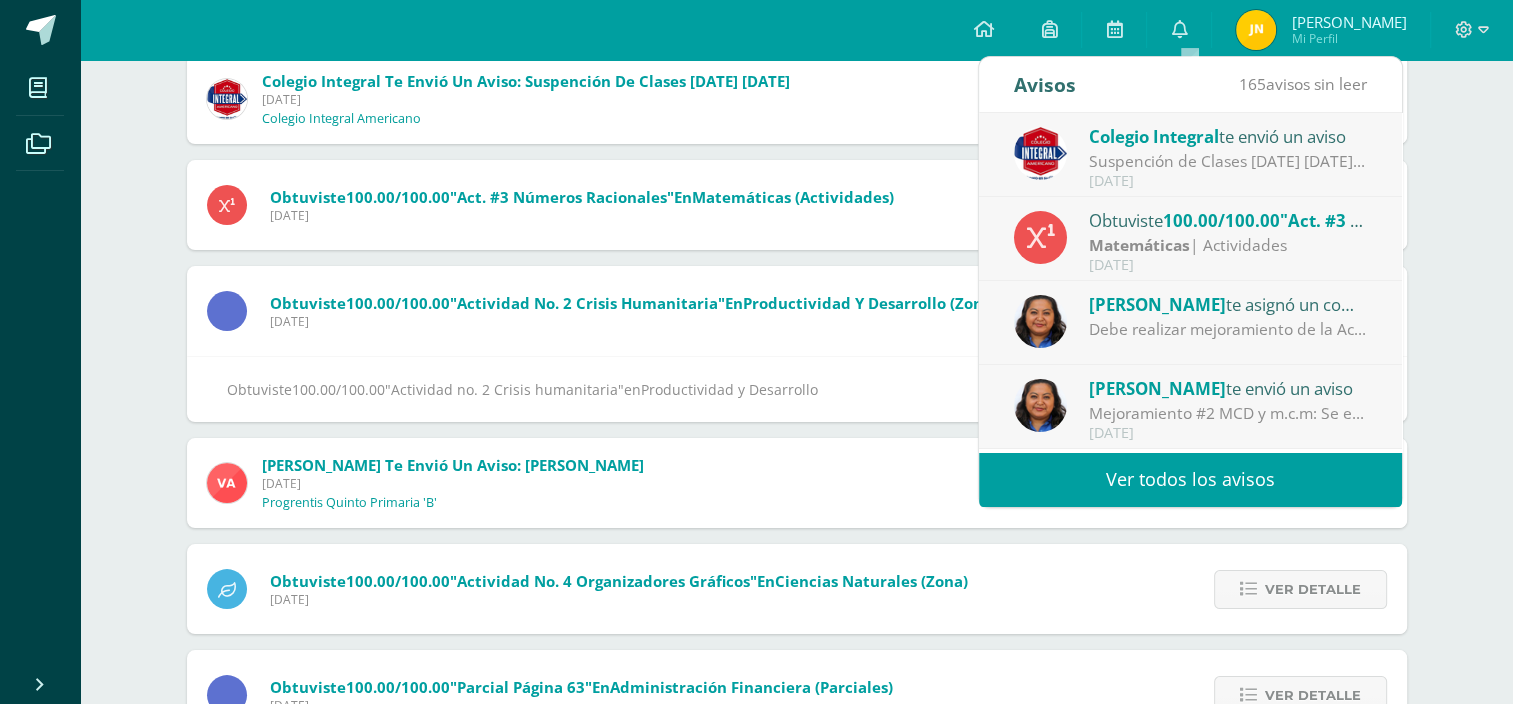 click on "Ver todos los avisos" at bounding box center (1190, 479) 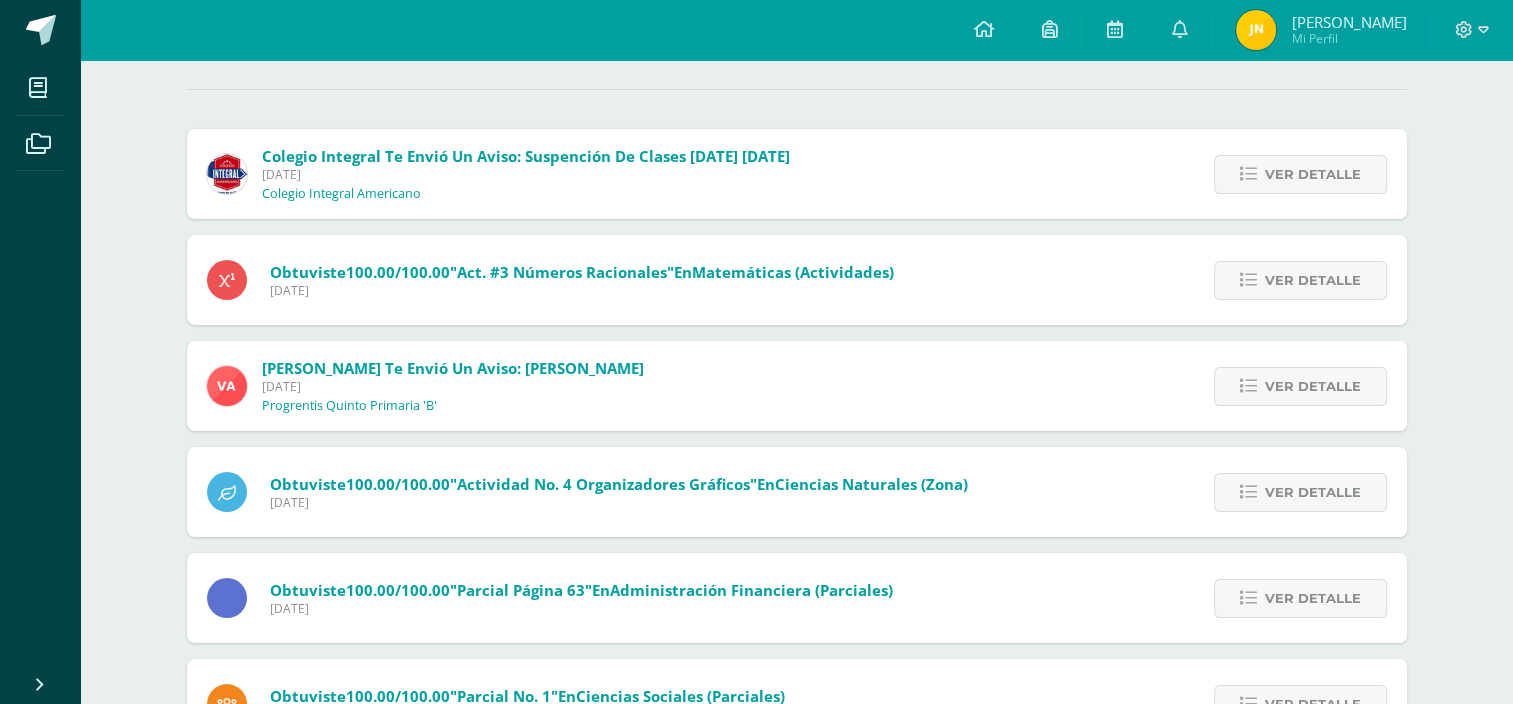scroll, scrollTop: 155, scrollLeft: 0, axis: vertical 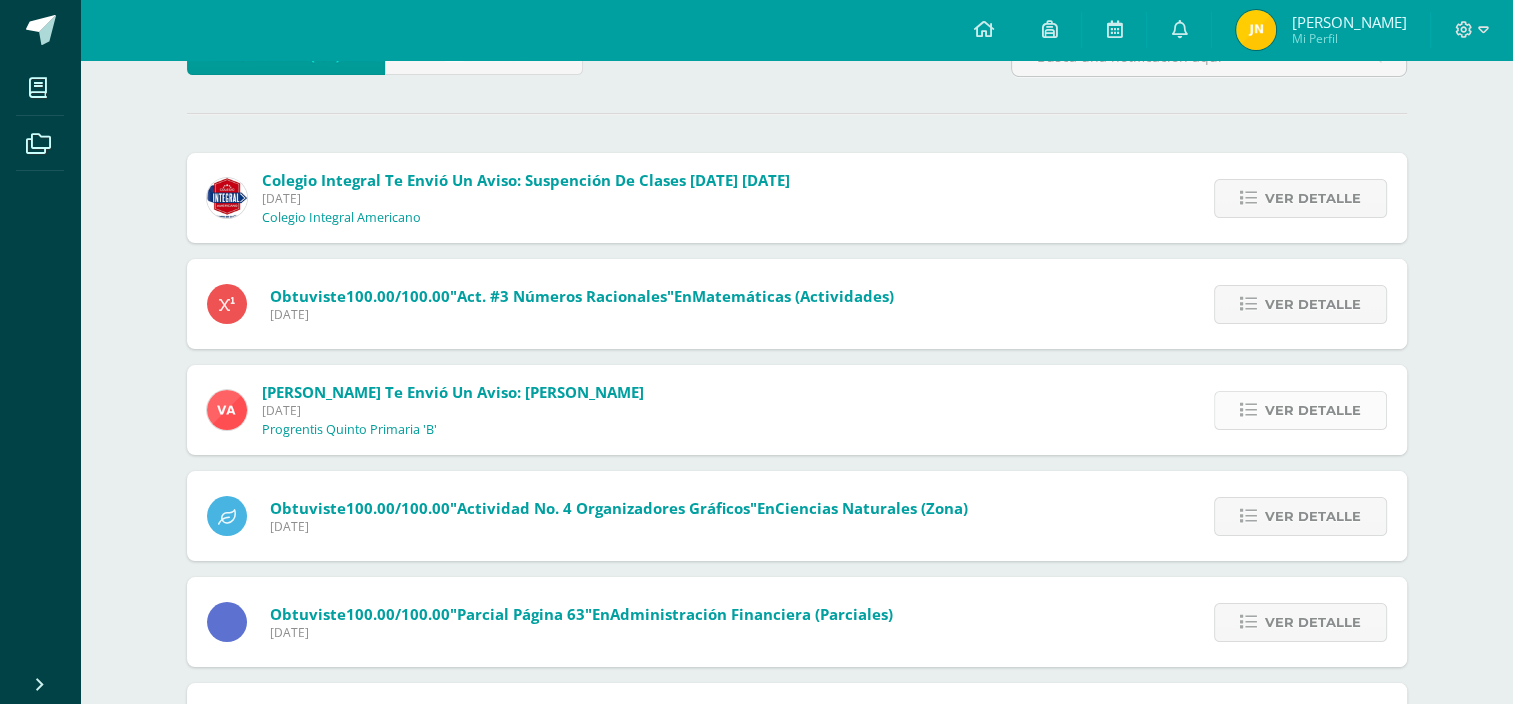 click on "Ver detalle" at bounding box center (1313, 410) 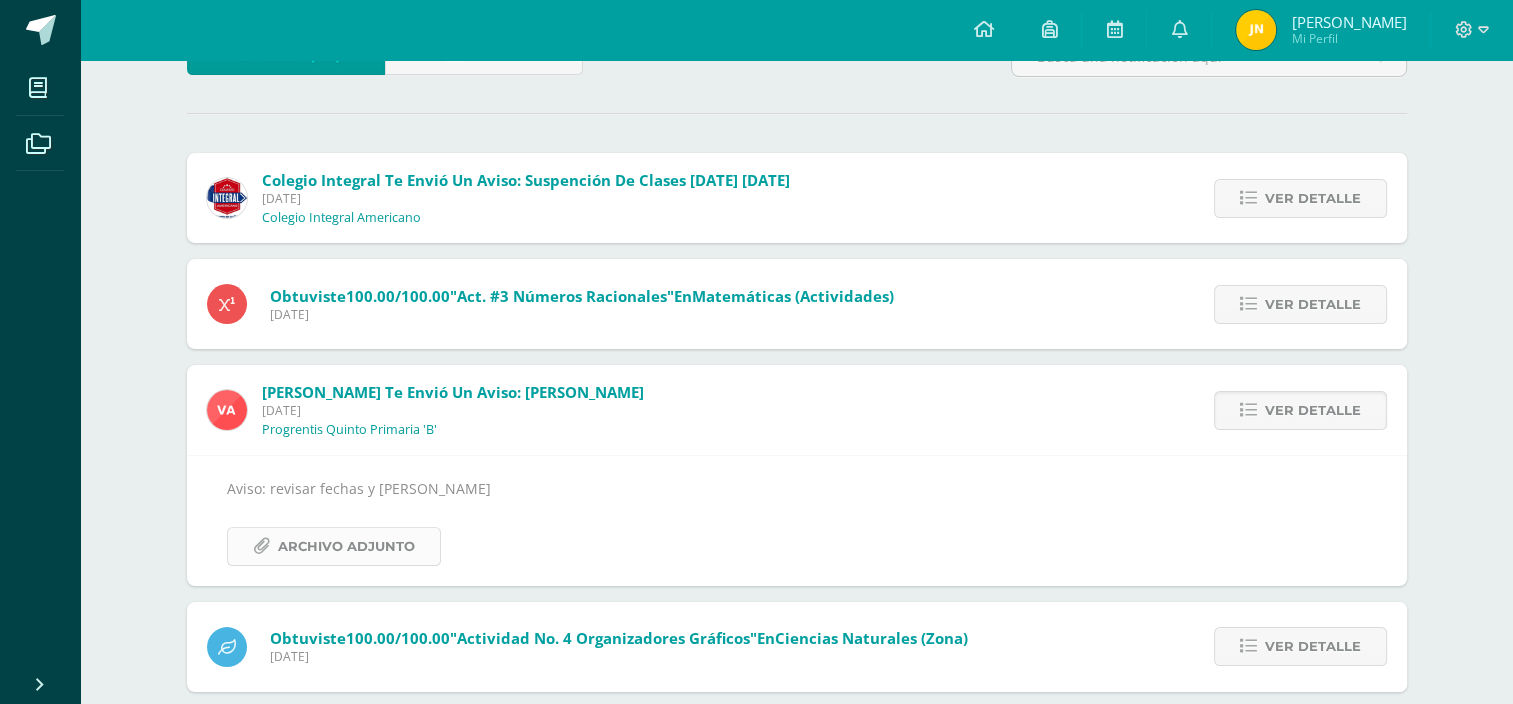 click on "Archivo Adjunto" at bounding box center [346, 546] 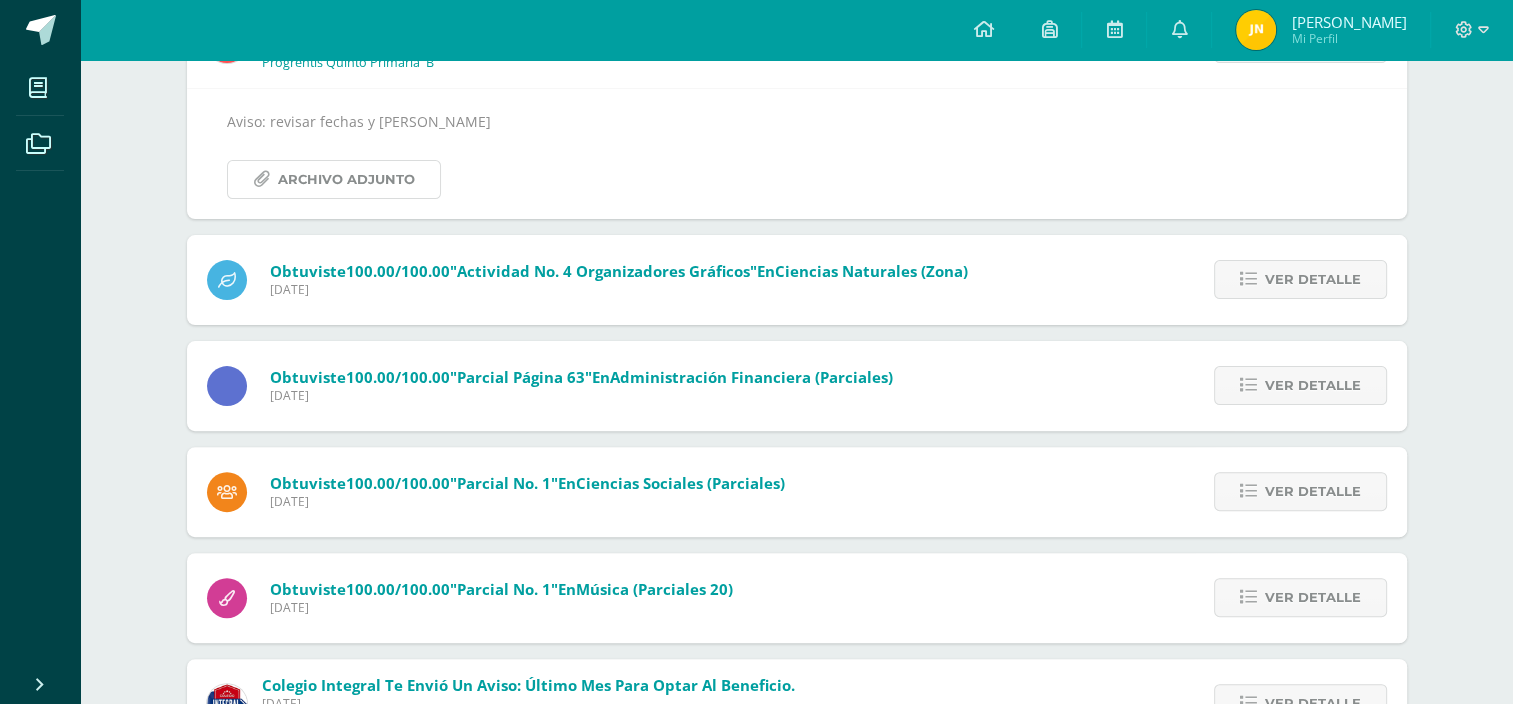 scroll, scrollTop: 555, scrollLeft: 0, axis: vertical 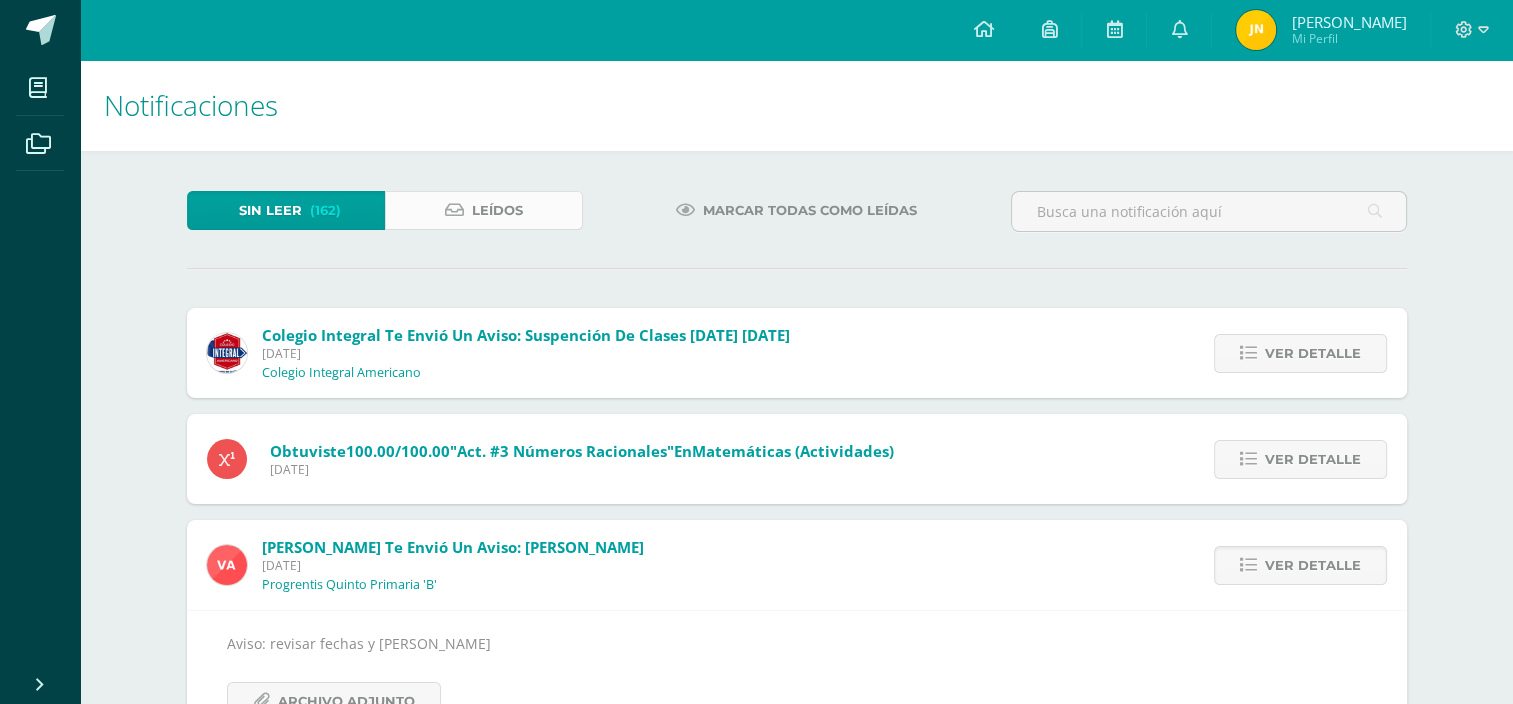 click on "Leídos" at bounding box center (497, 210) 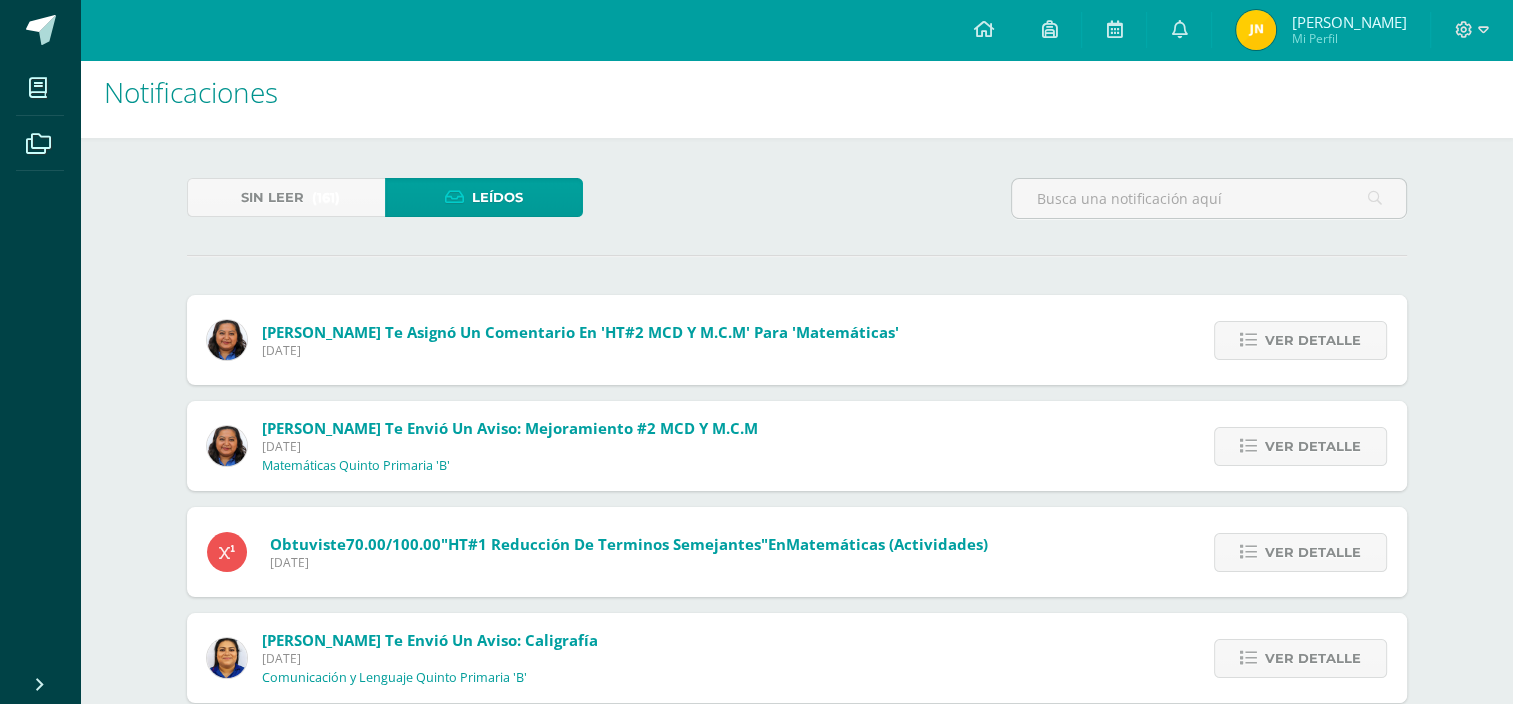 scroll, scrollTop: 100, scrollLeft: 0, axis: vertical 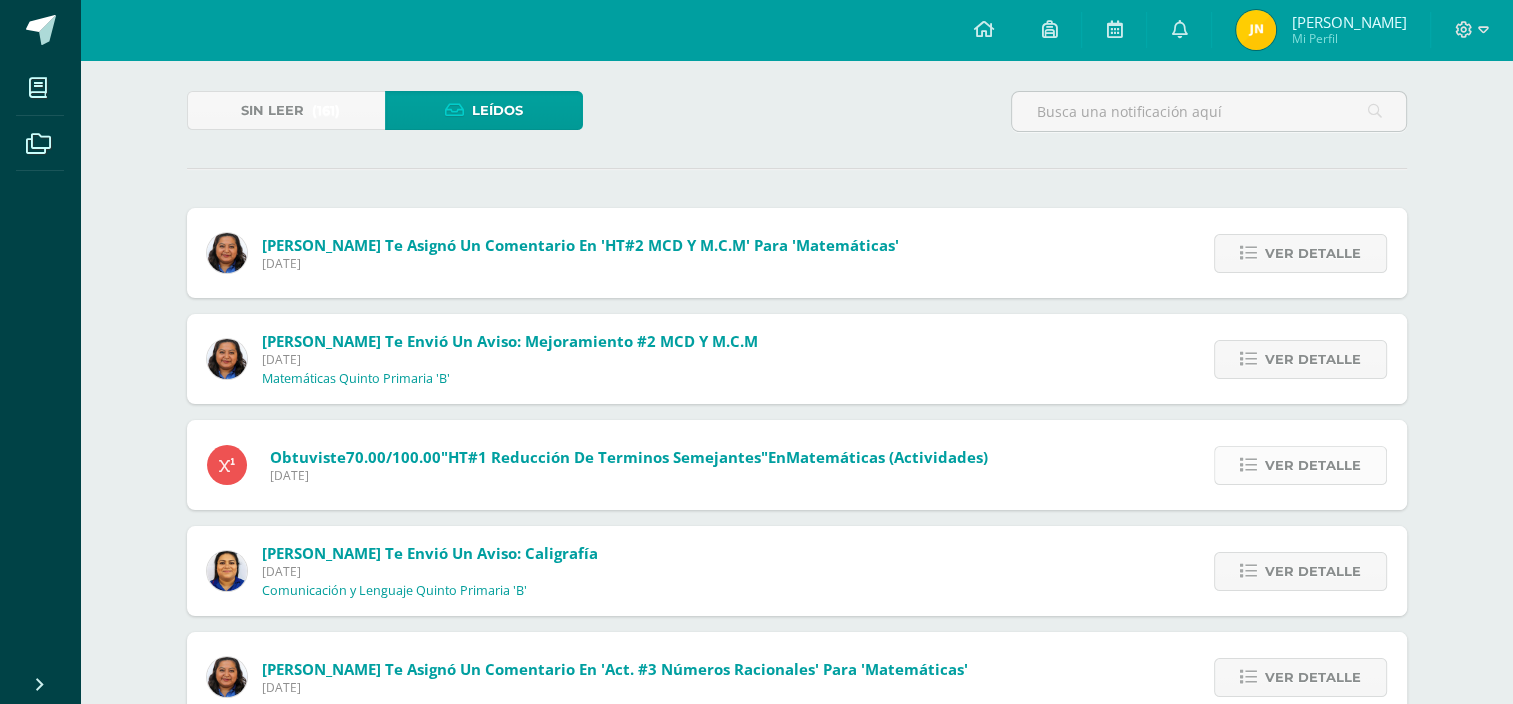 click on "Ver detalle" at bounding box center [1300, 465] 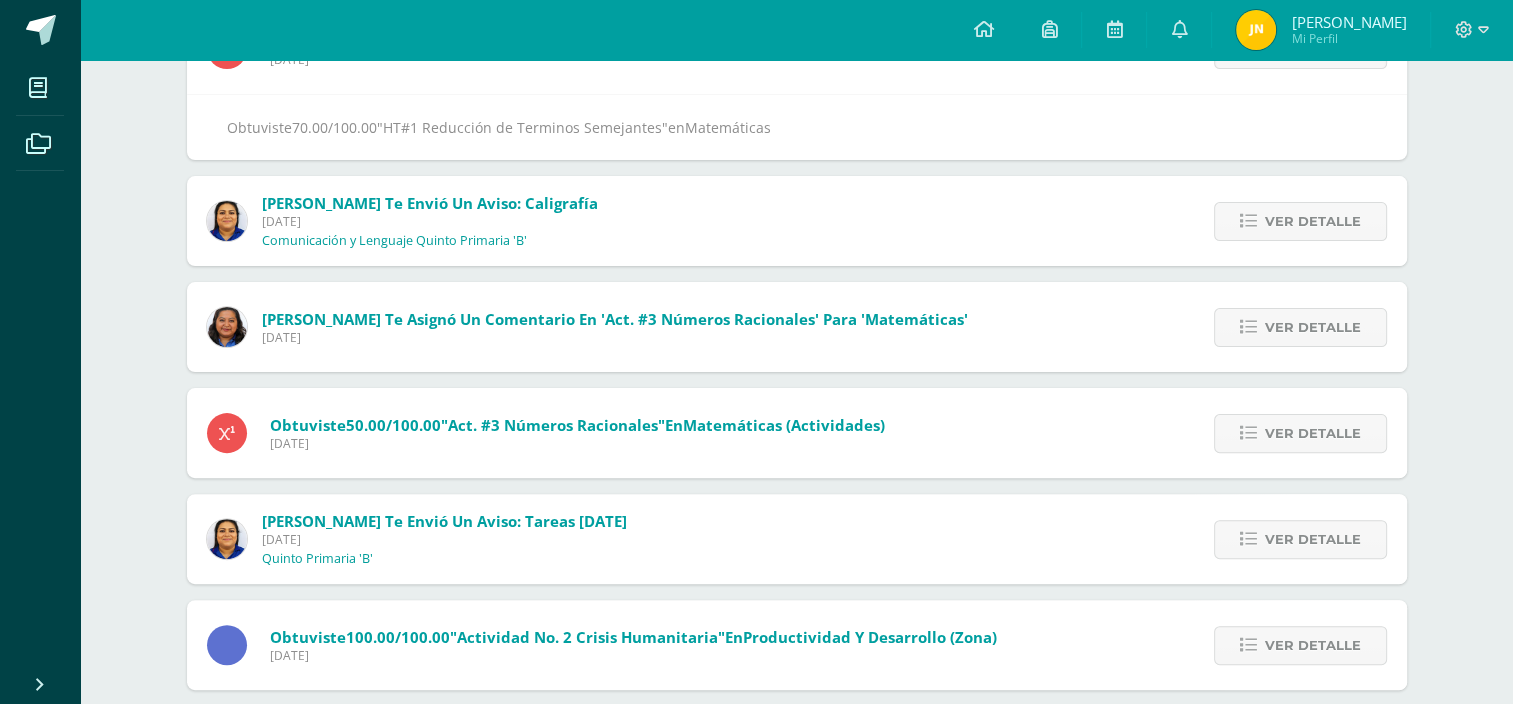 scroll, scrollTop: 0, scrollLeft: 0, axis: both 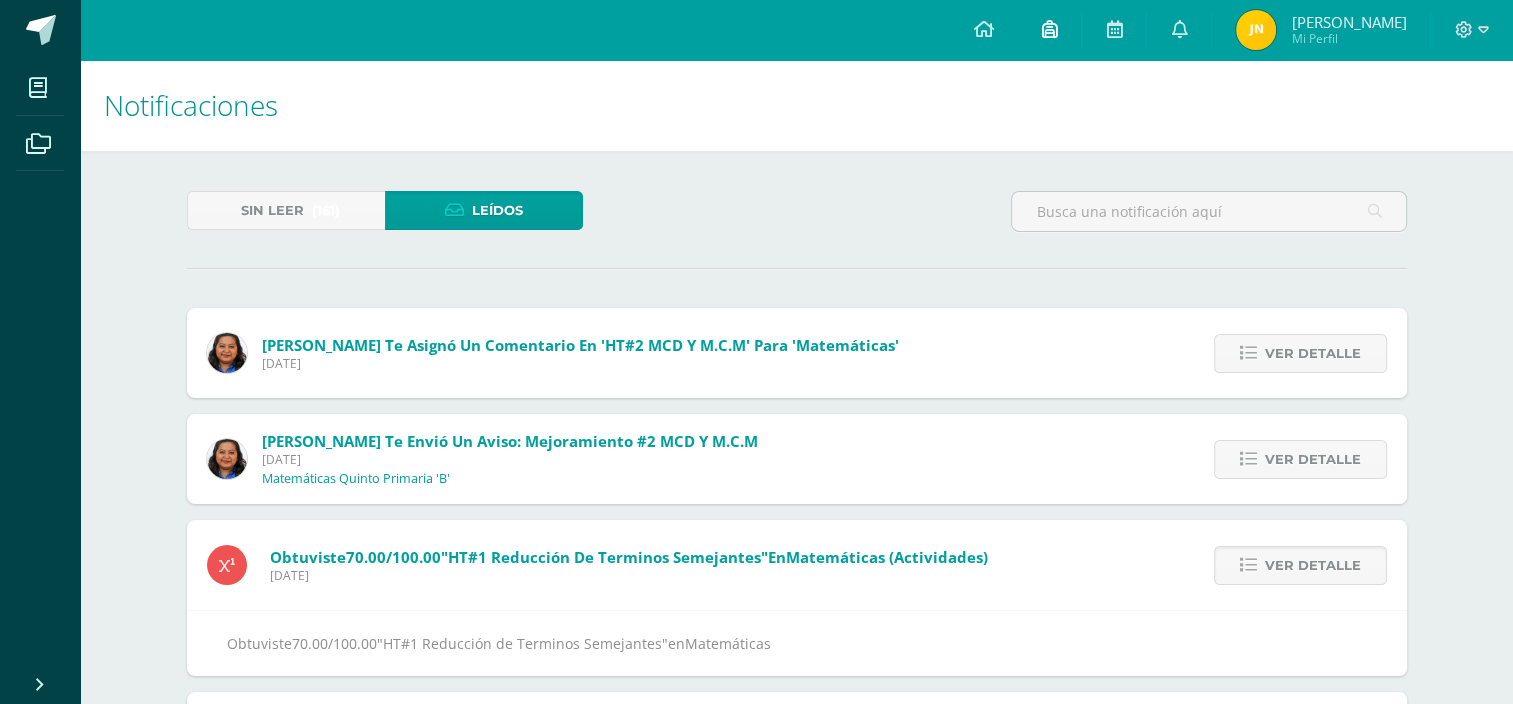click at bounding box center [1049, 29] 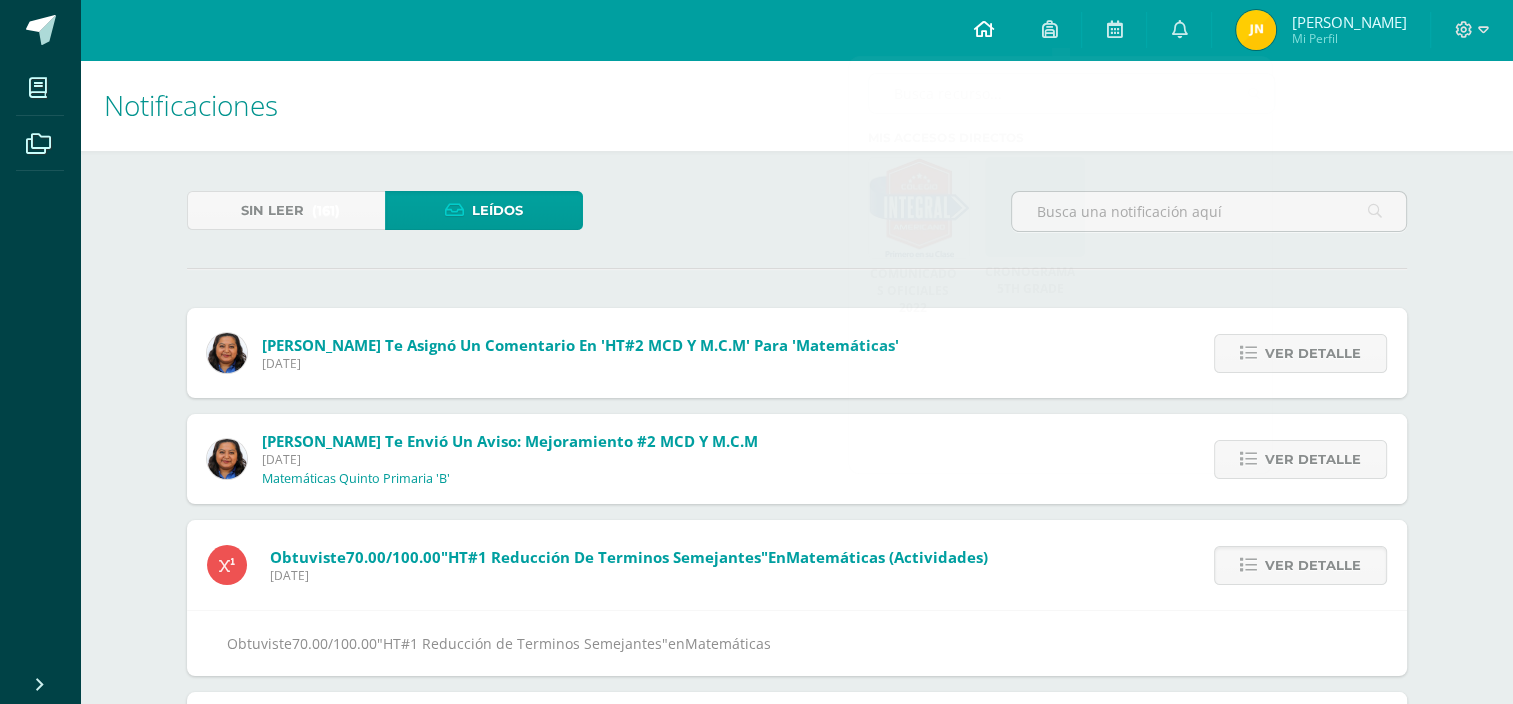 click at bounding box center (983, 29) 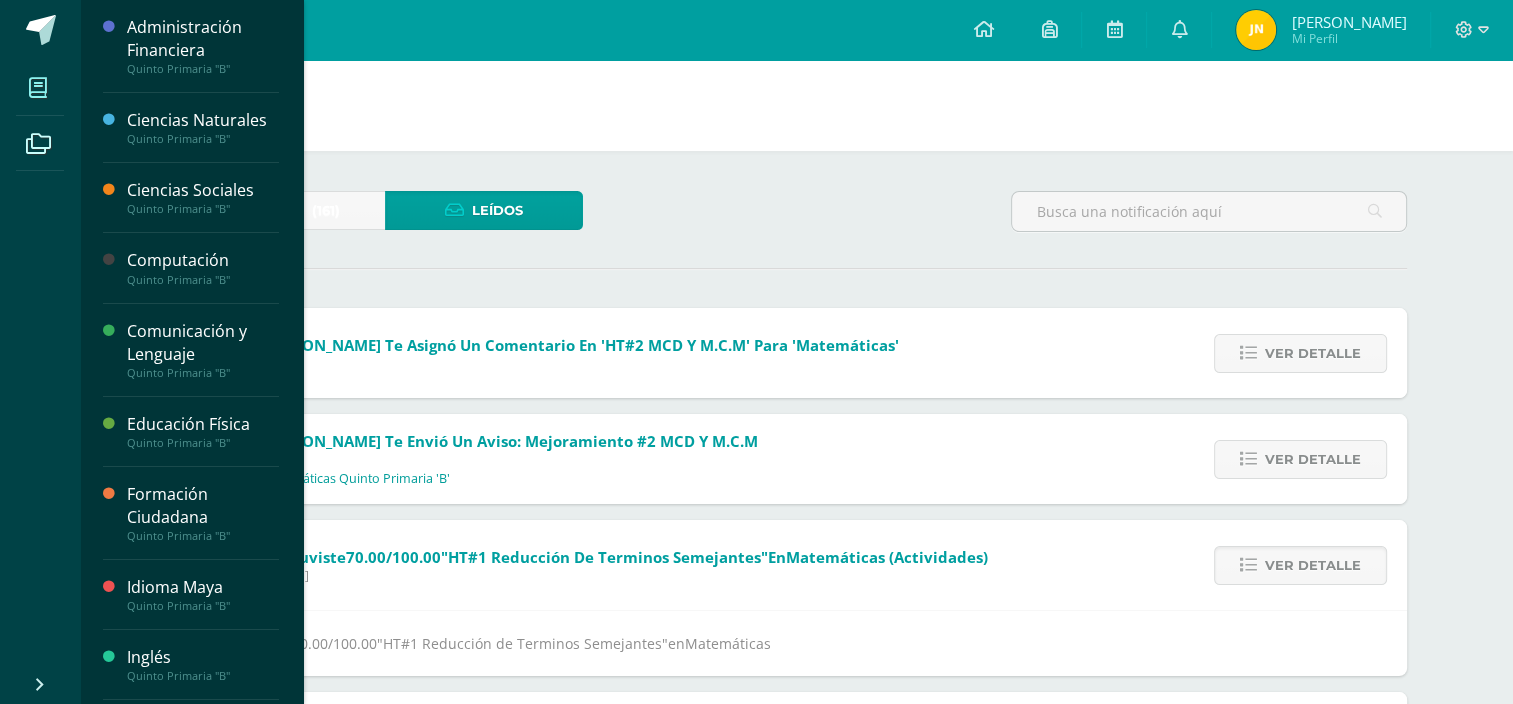 click at bounding box center (38, 88) 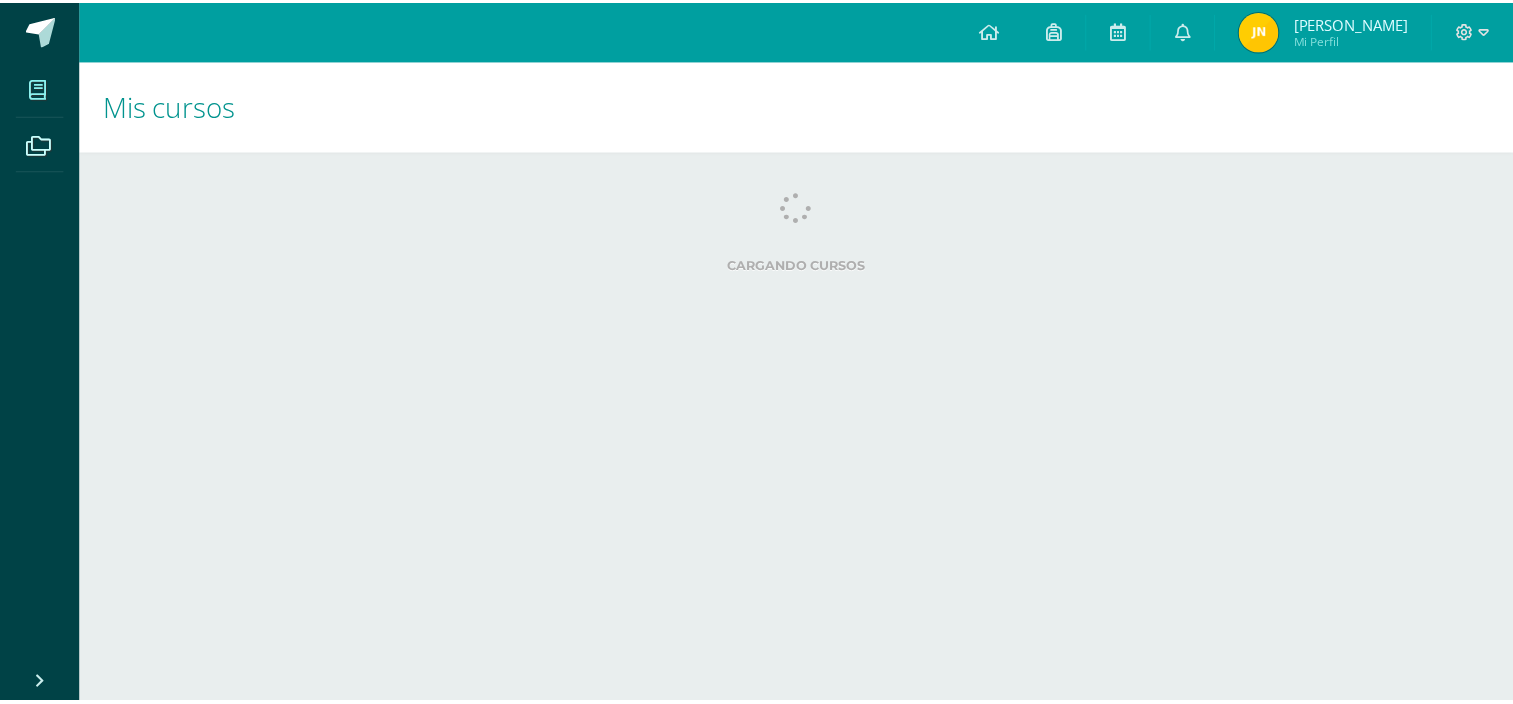 scroll, scrollTop: 0, scrollLeft: 0, axis: both 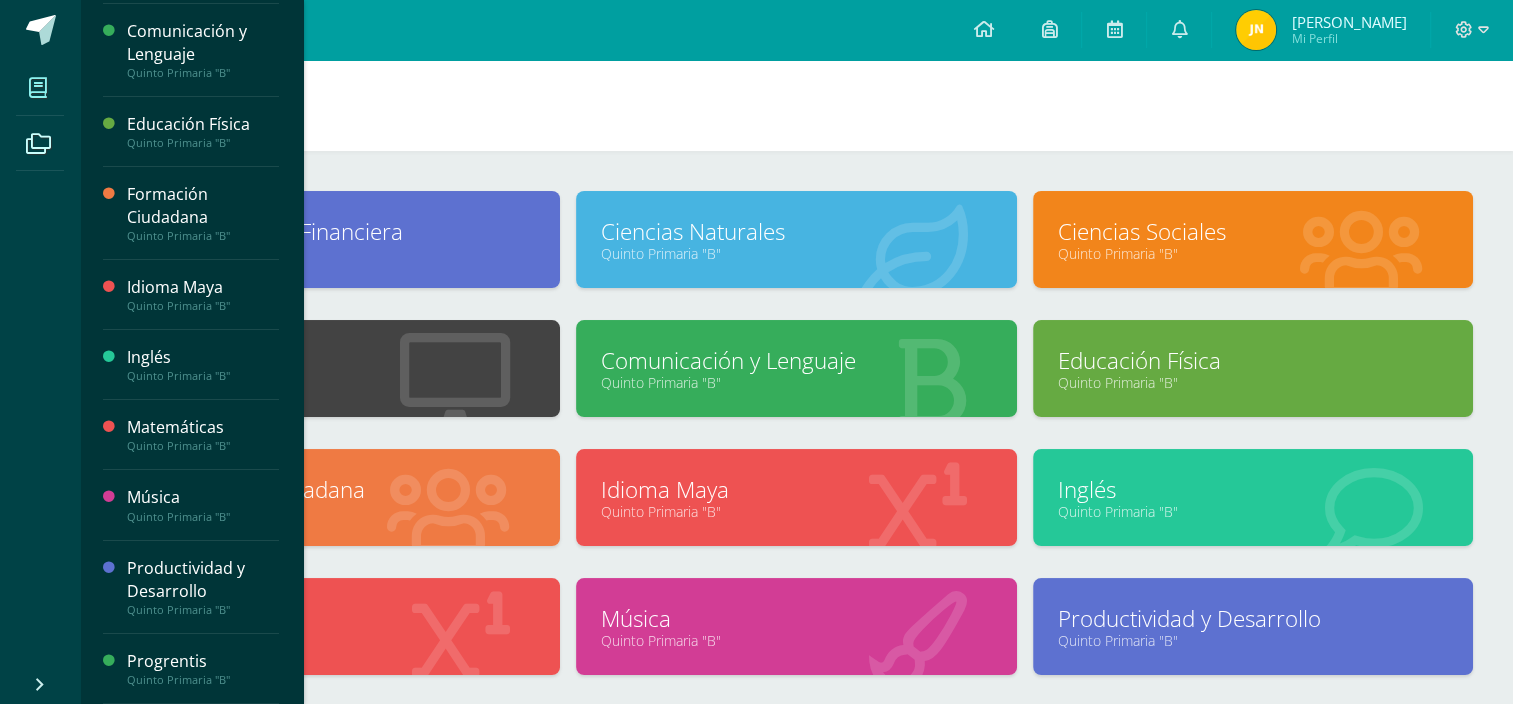 click on "Quinto
Primaria
"B"" at bounding box center (203, 446) 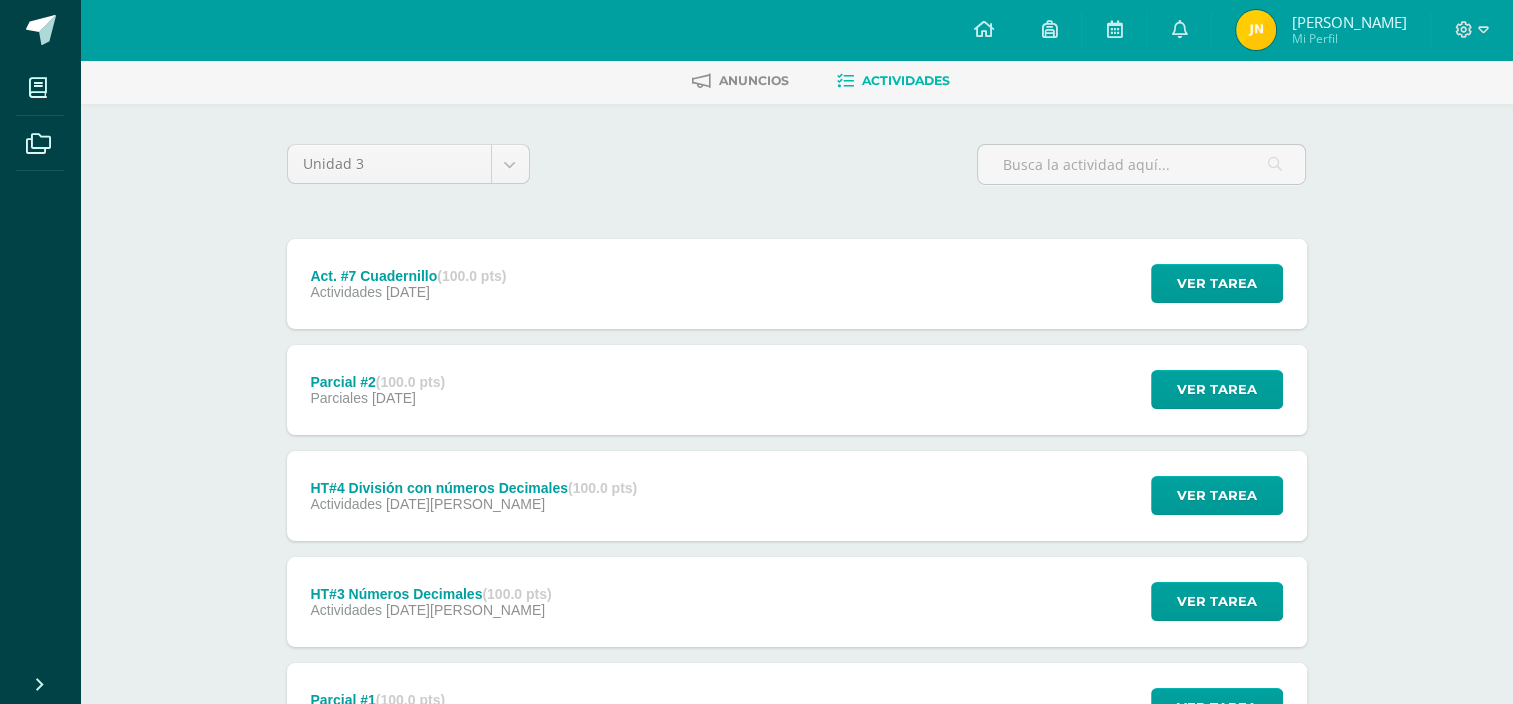scroll, scrollTop: 0, scrollLeft: 0, axis: both 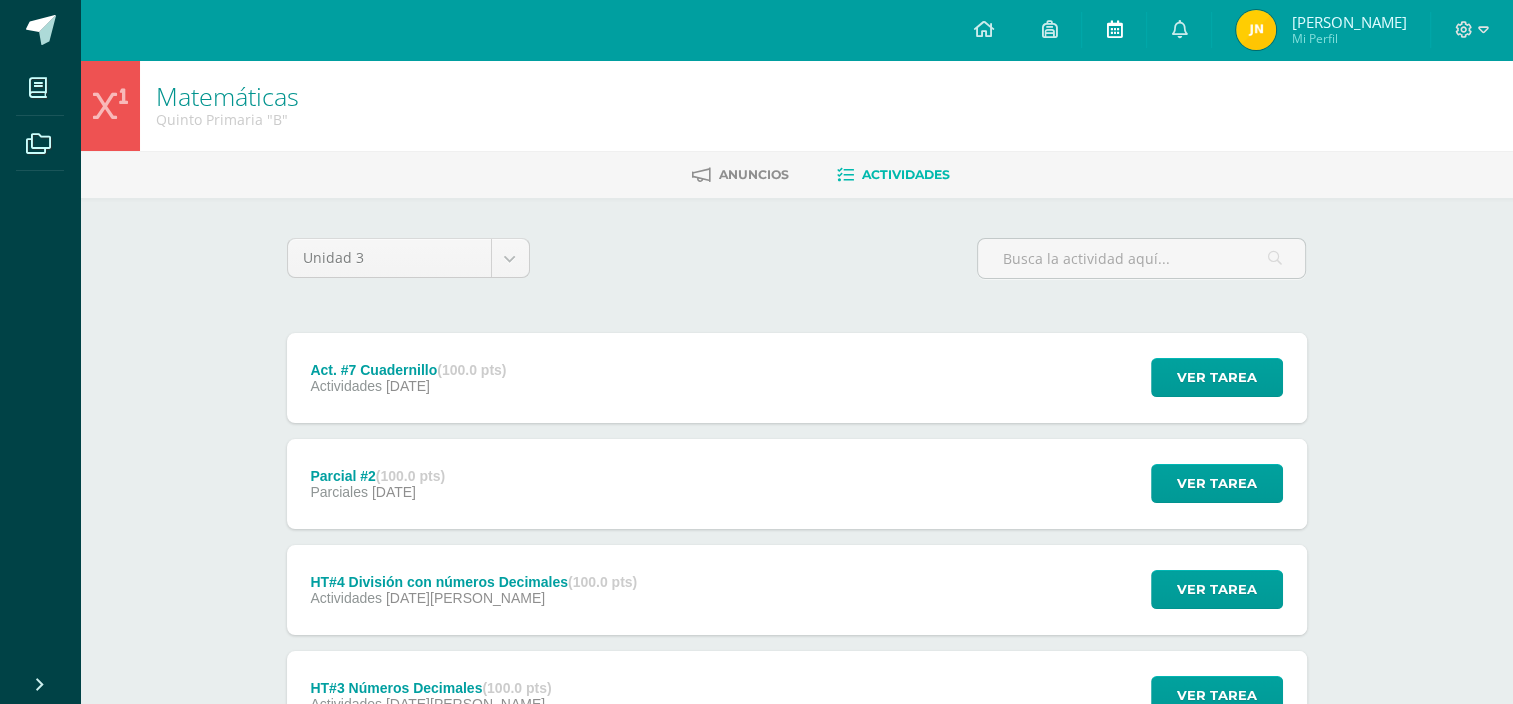 click at bounding box center (1114, 29) 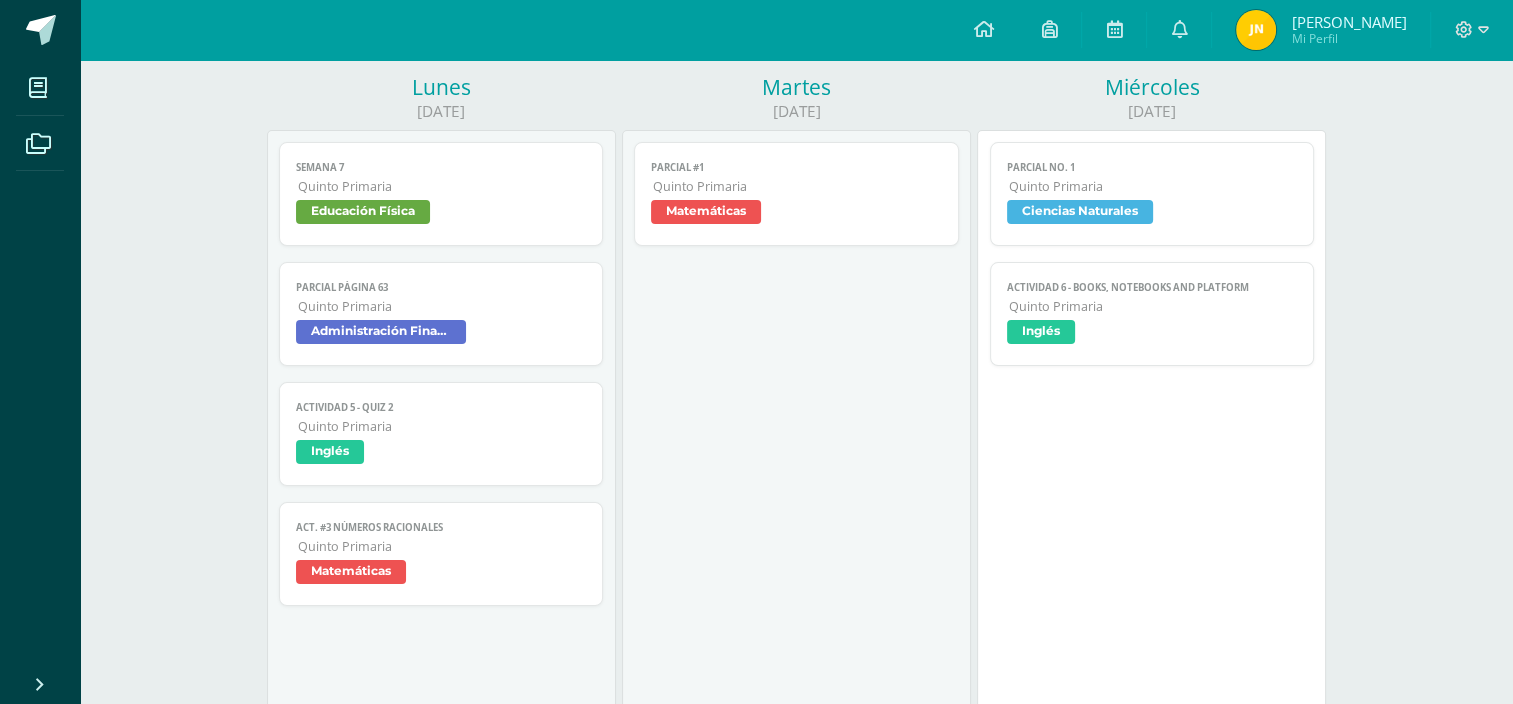 scroll, scrollTop: 0, scrollLeft: 0, axis: both 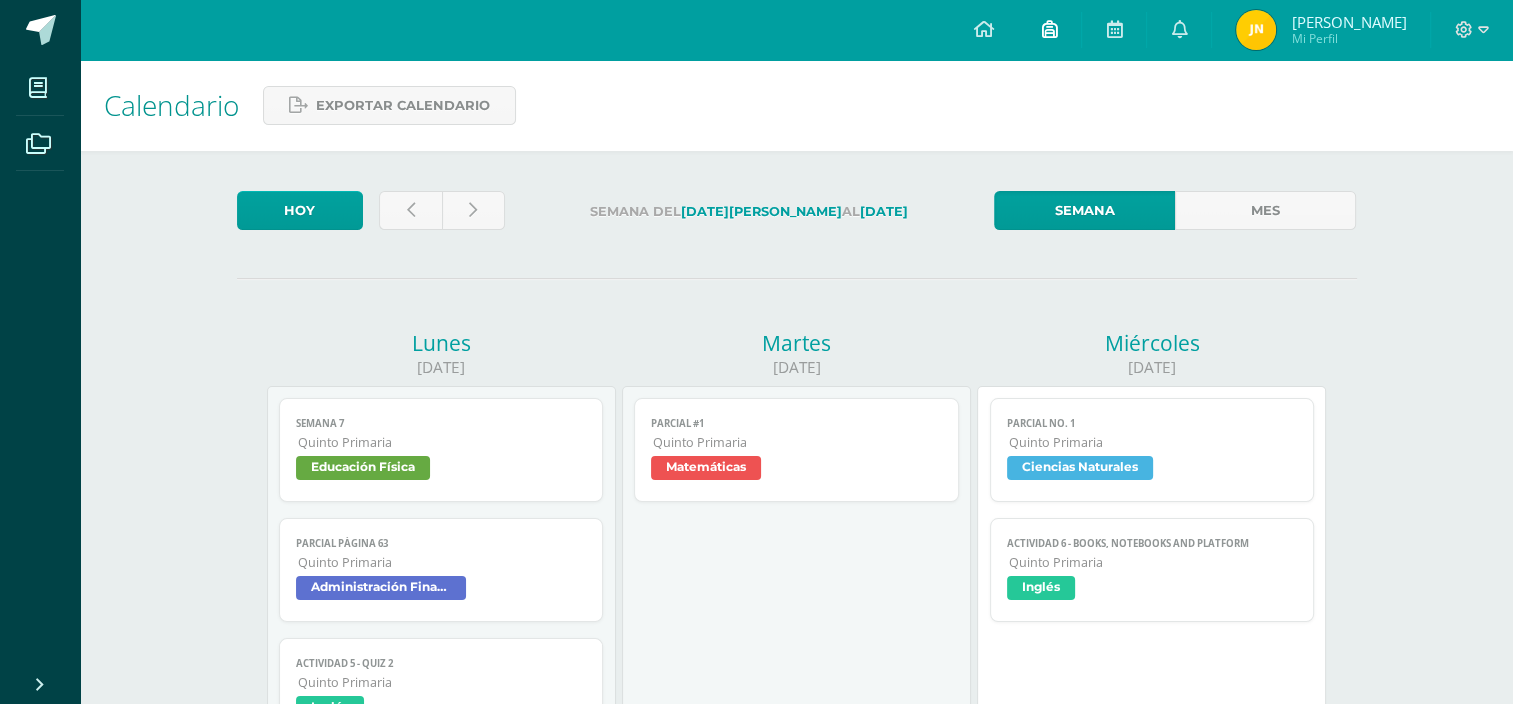 click at bounding box center (1049, 29) 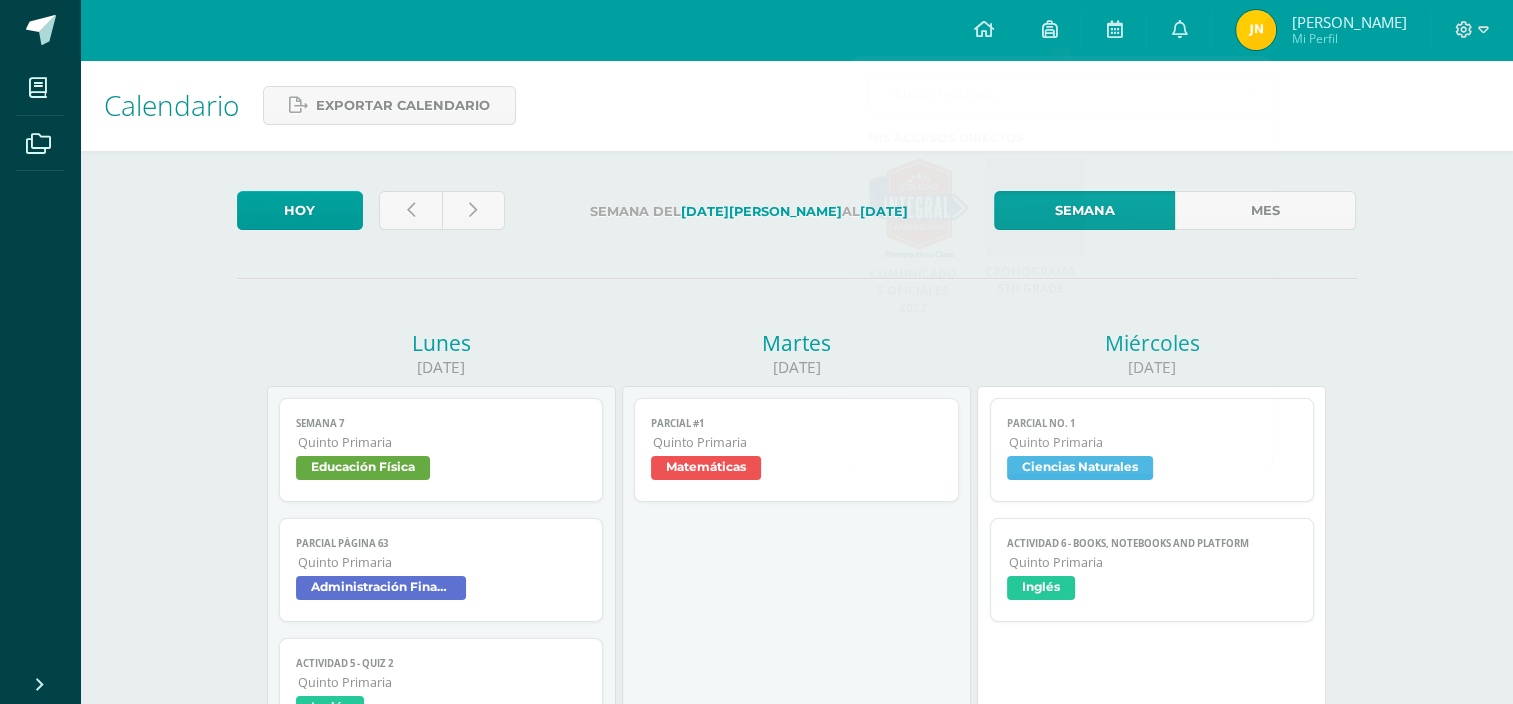 drag, startPoint x: 1406, startPoint y: 296, endPoint x: 1268, endPoint y: 39, distance: 291.70703 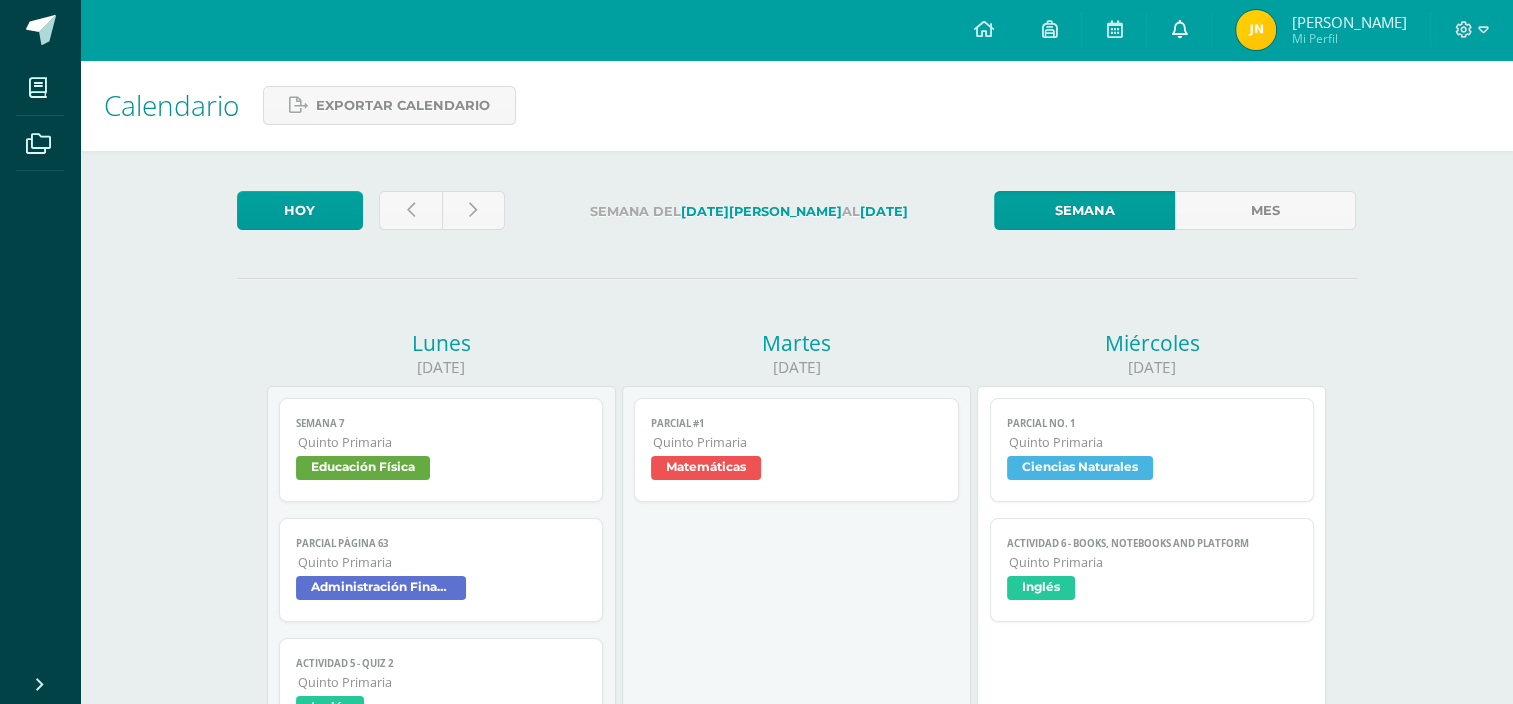 click at bounding box center [1179, 29] 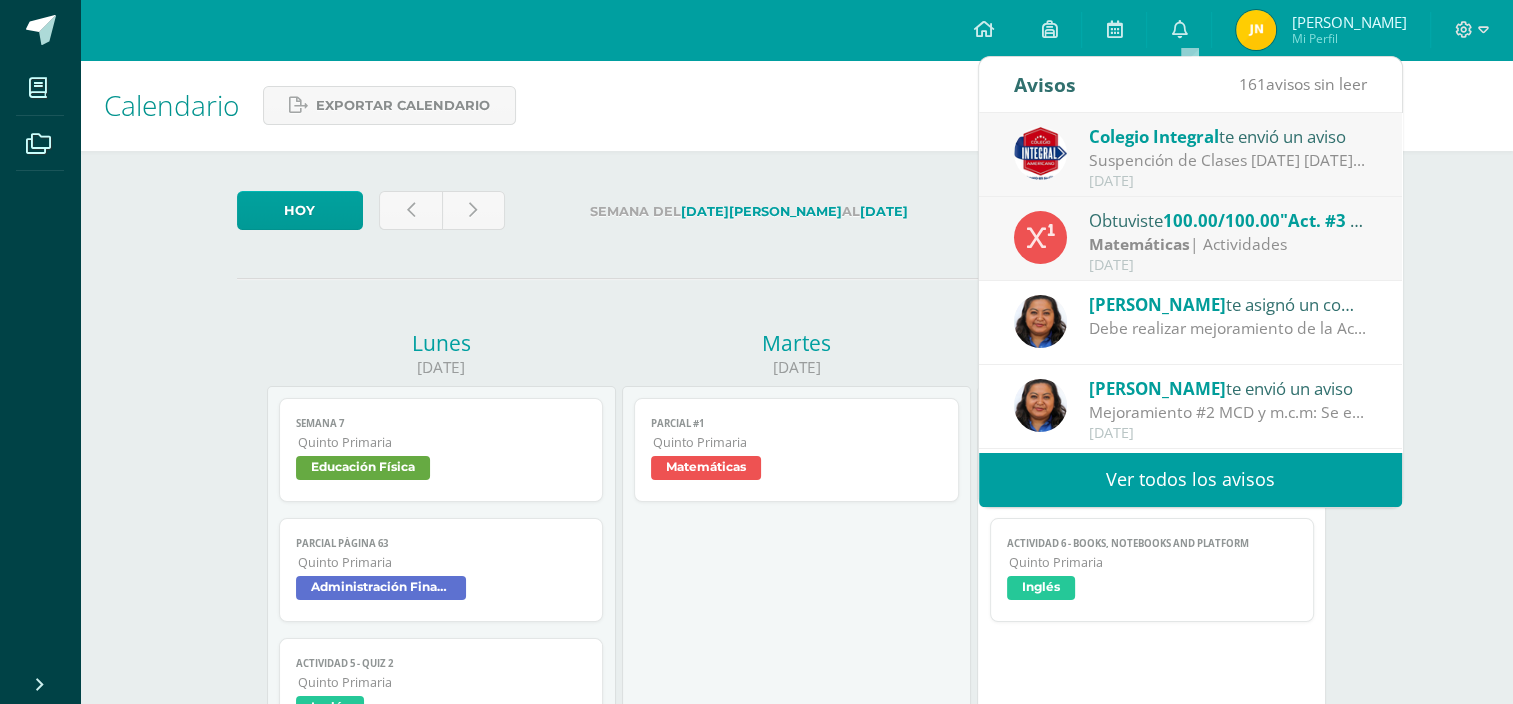 click on "Ver todos los avisos" at bounding box center (1190, 479) 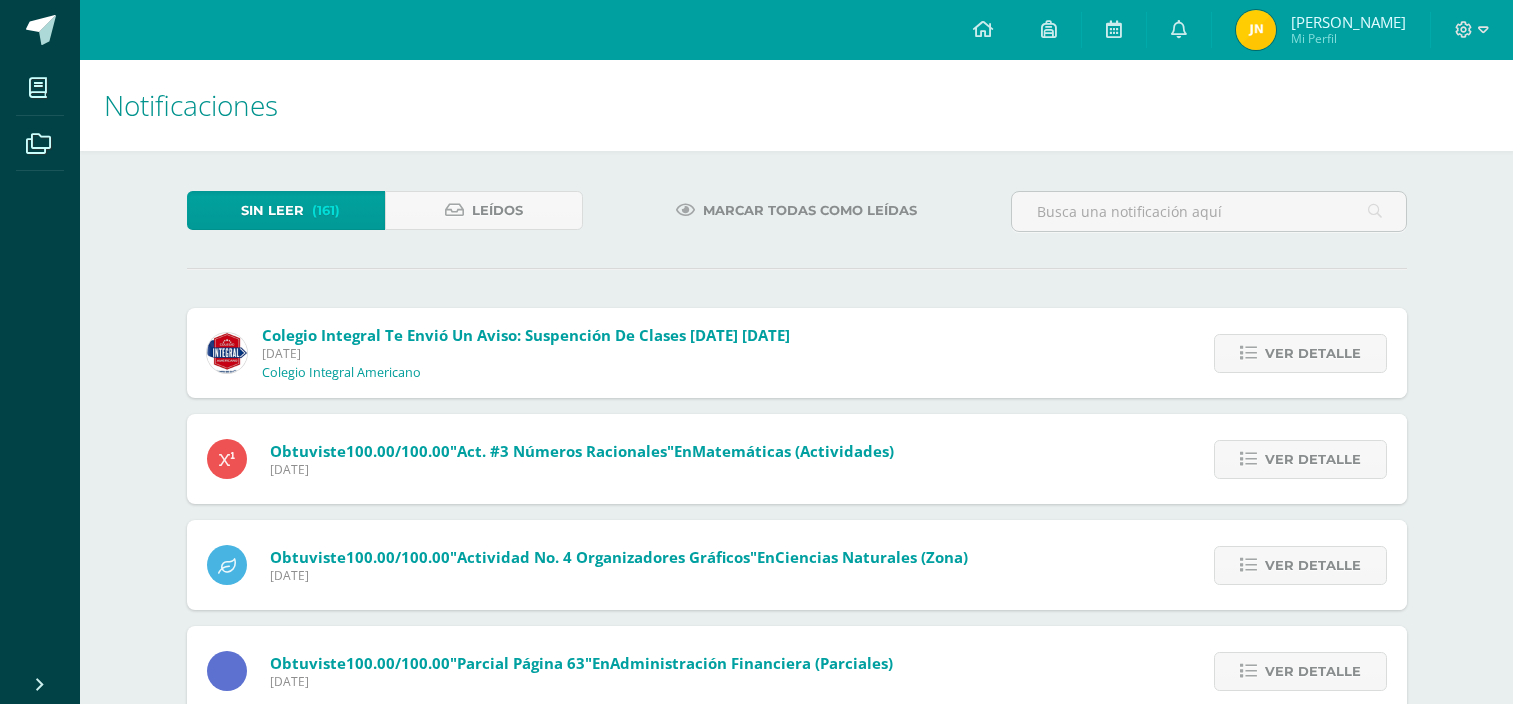 scroll, scrollTop: 0, scrollLeft: 0, axis: both 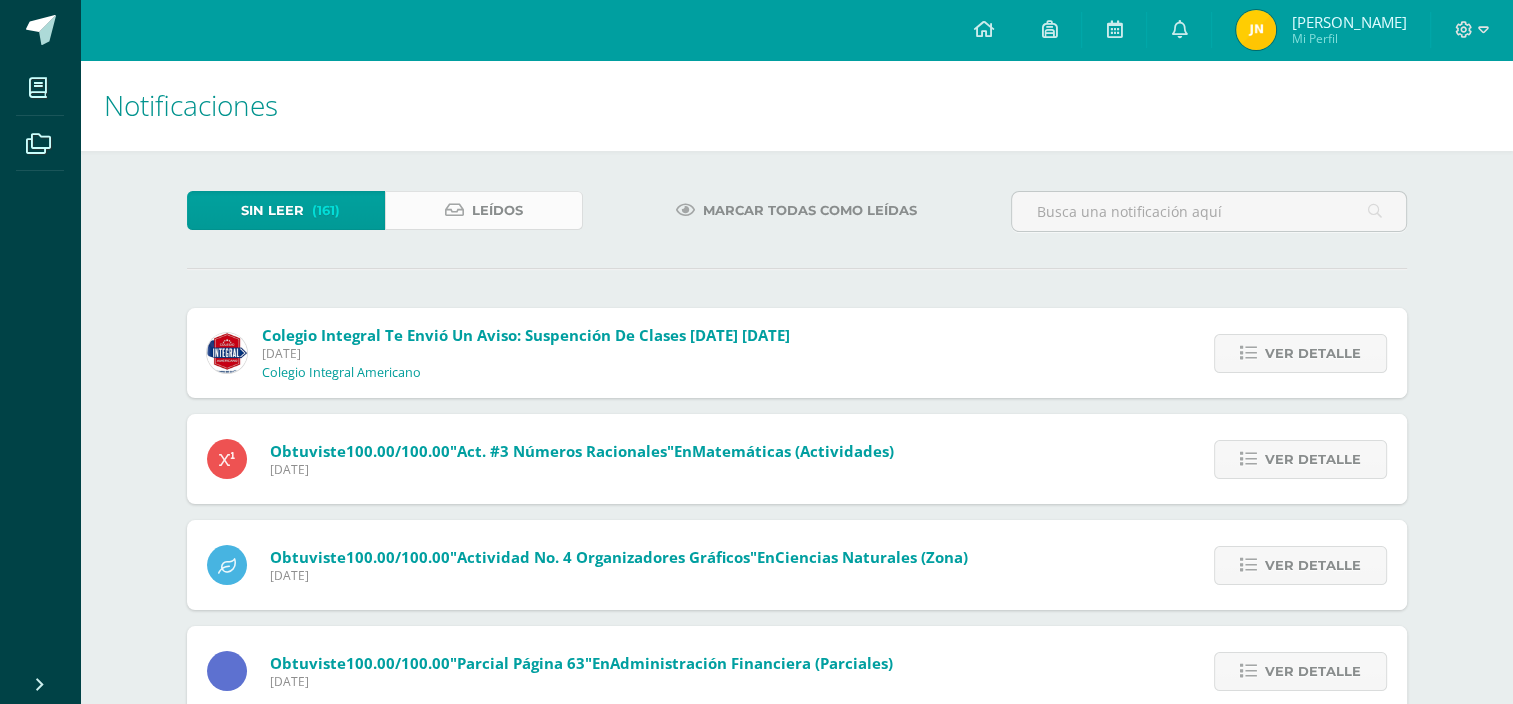 click on "Leídos" at bounding box center (484, 210) 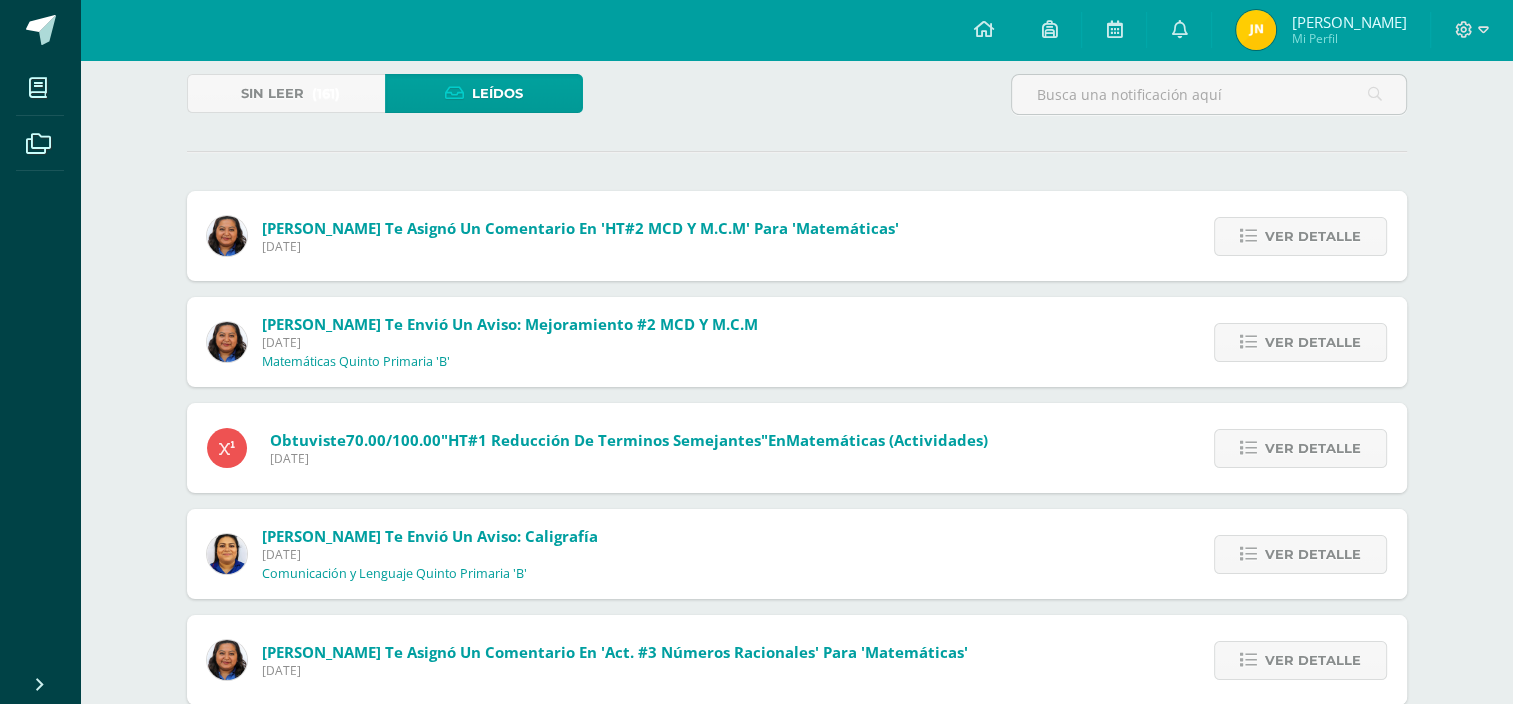 scroll, scrollTop: 0, scrollLeft: 0, axis: both 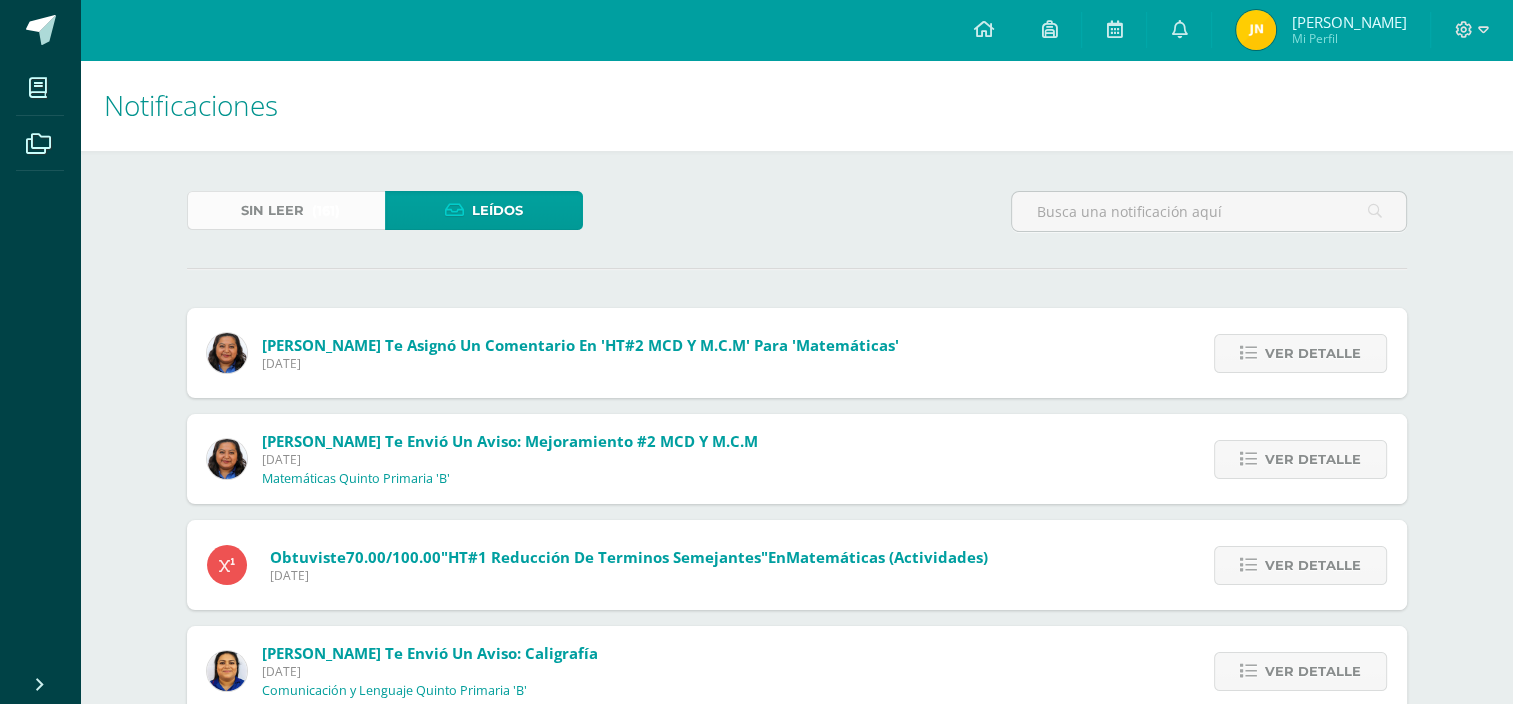click on "Sin leer" at bounding box center [272, 210] 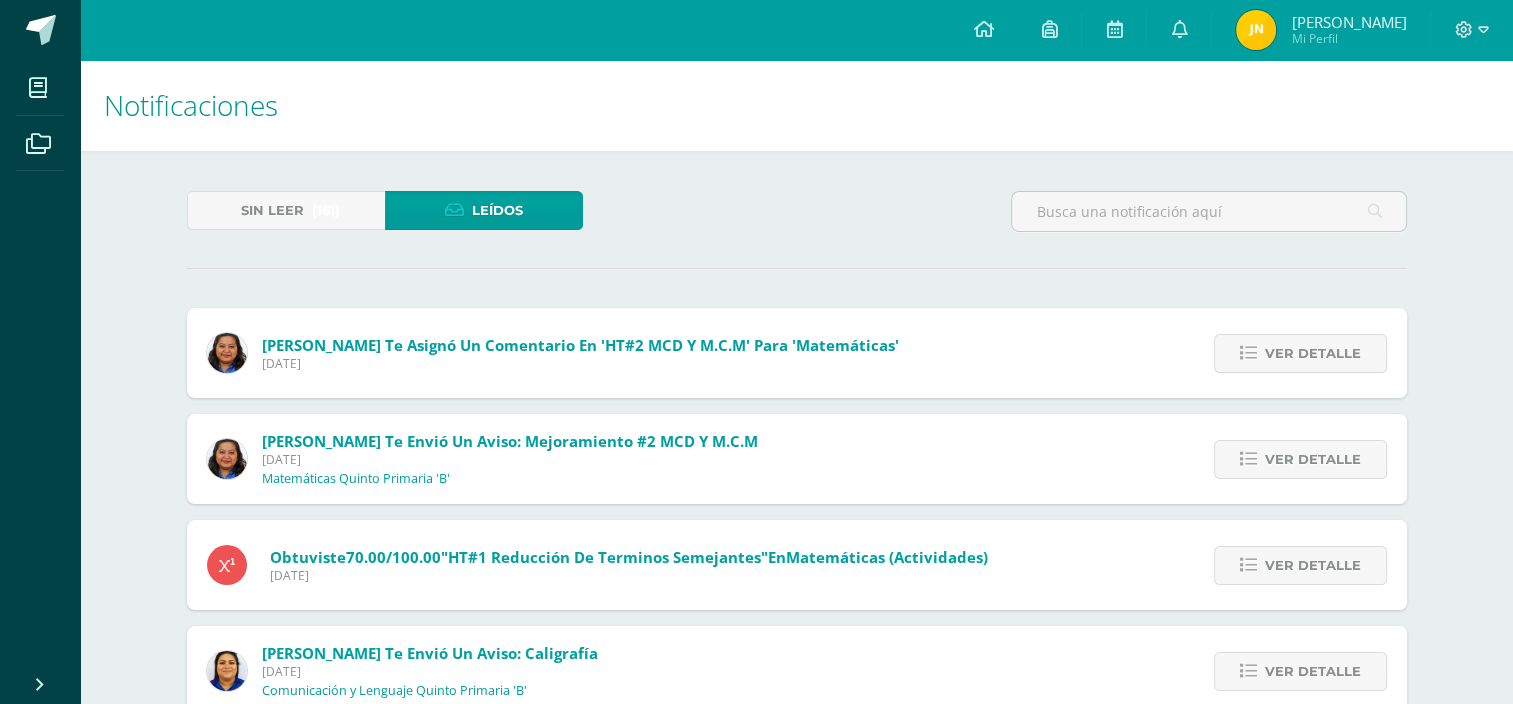 click on "Leídos" at bounding box center [497, 210] 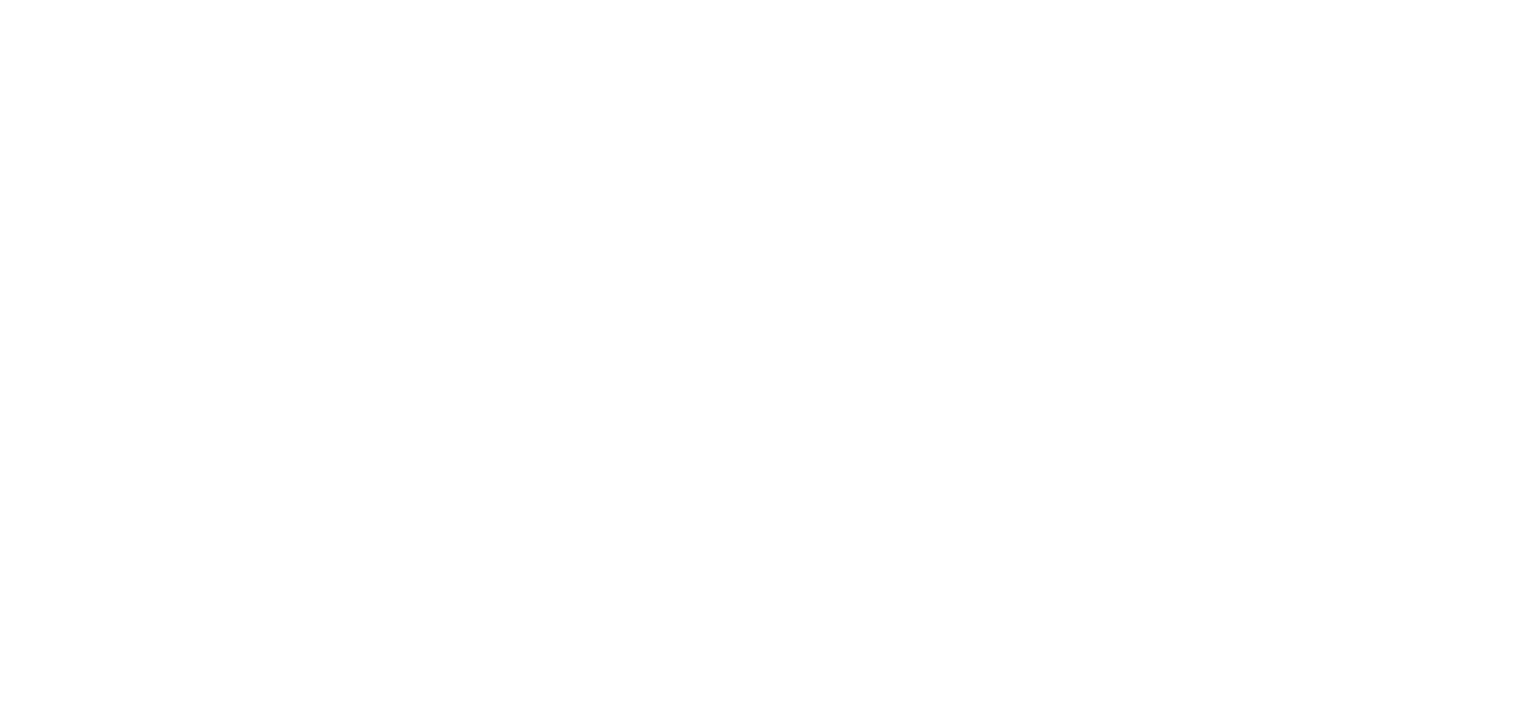 scroll, scrollTop: 0, scrollLeft: 0, axis: both 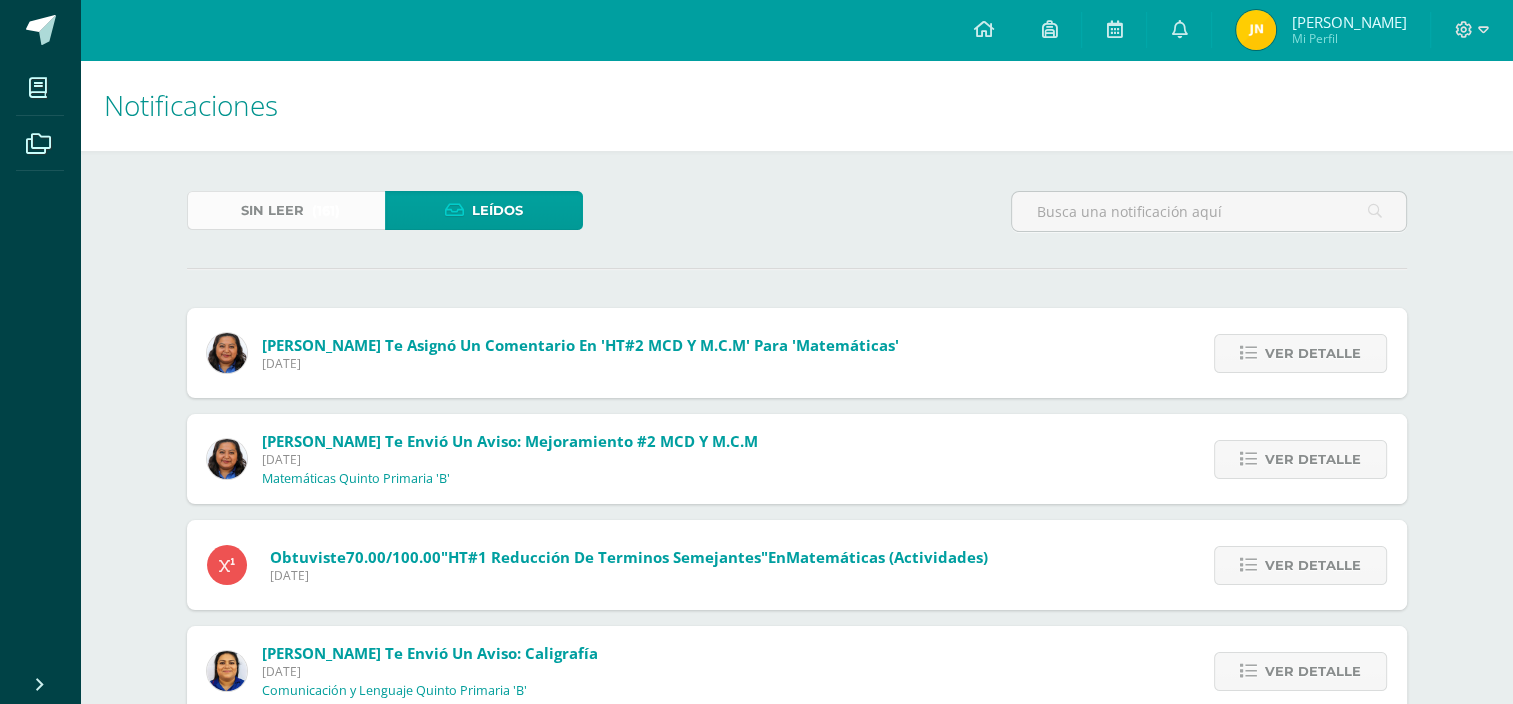 click on "Sin leer (161)" at bounding box center [286, 210] 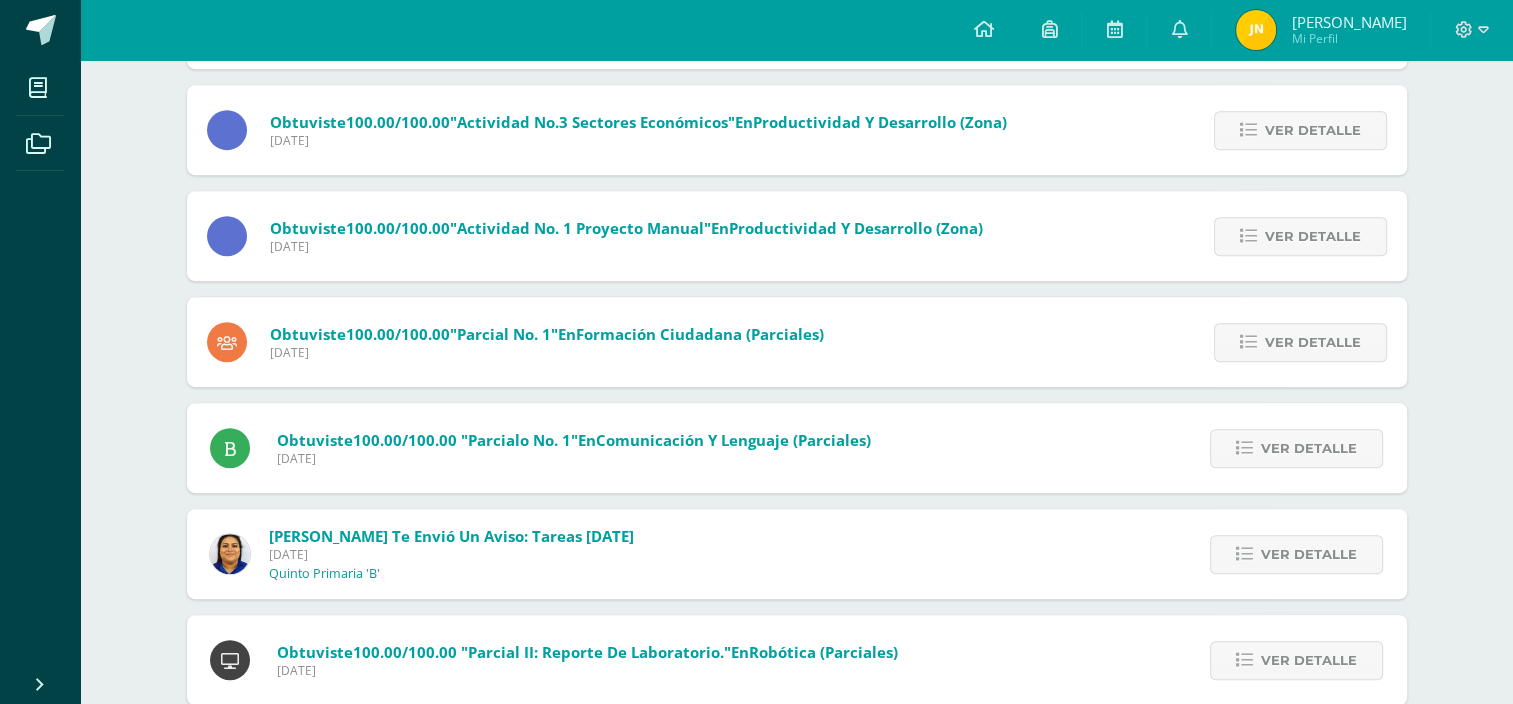 scroll, scrollTop: 1000, scrollLeft: 0, axis: vertical 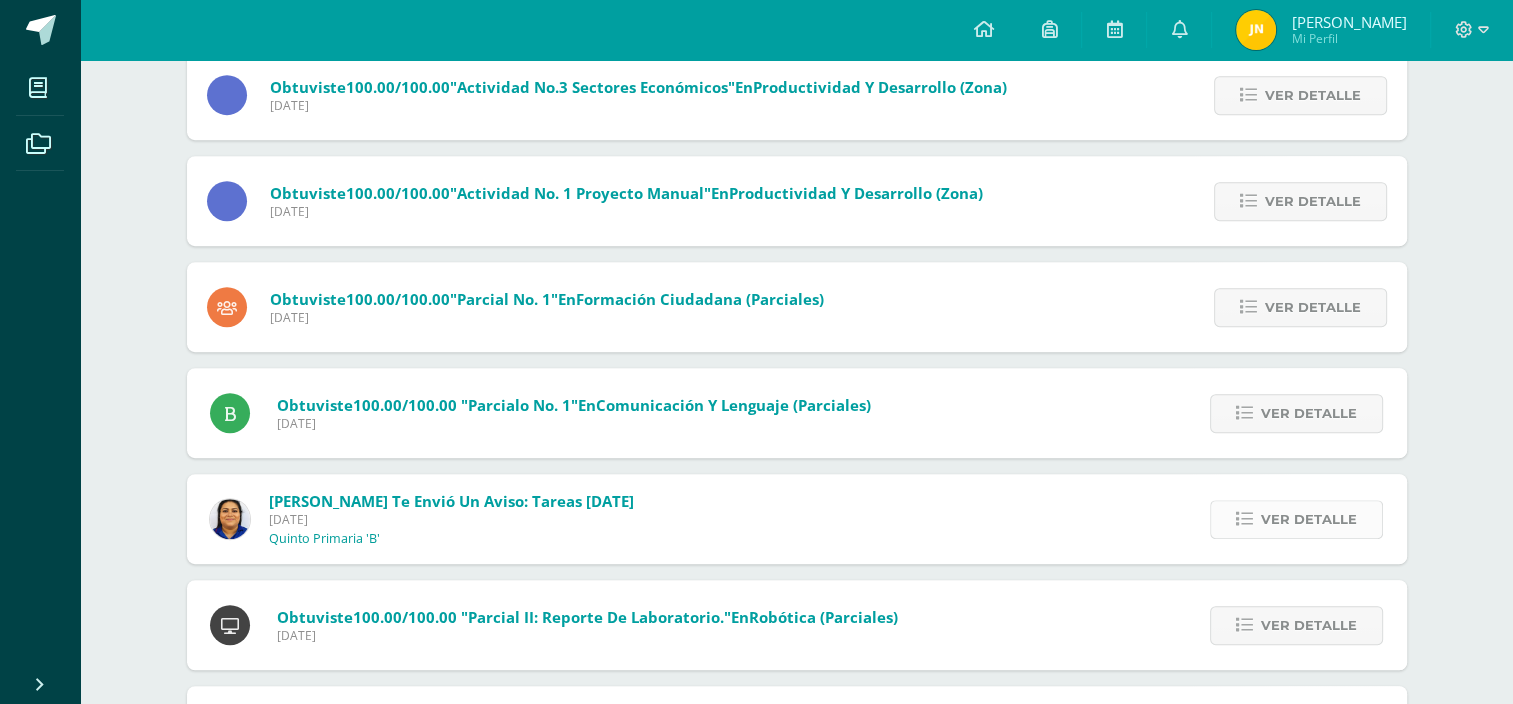click on "Ver detalle" at bounding box center (1309, 519) 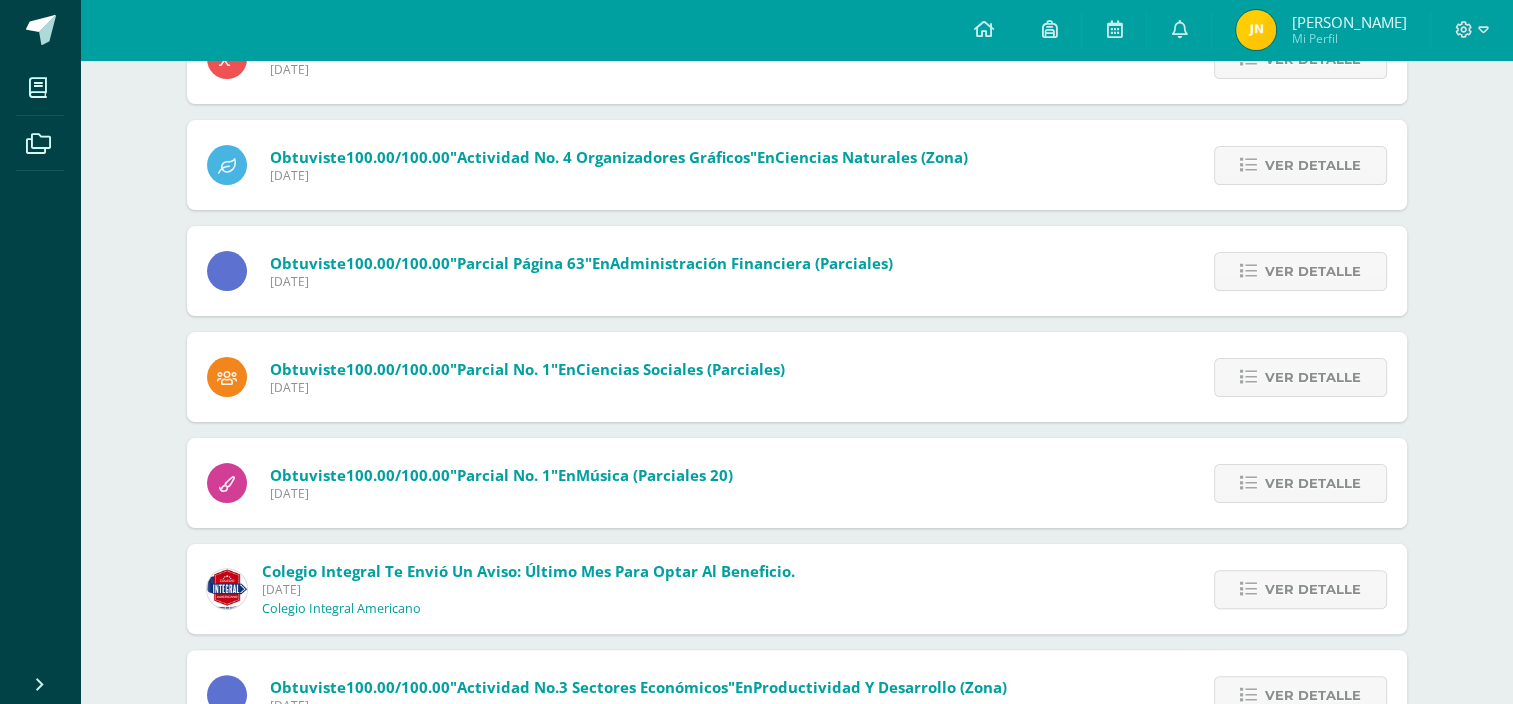 scroll, scrollTop: 0, scrollLeft: 0, axis: both 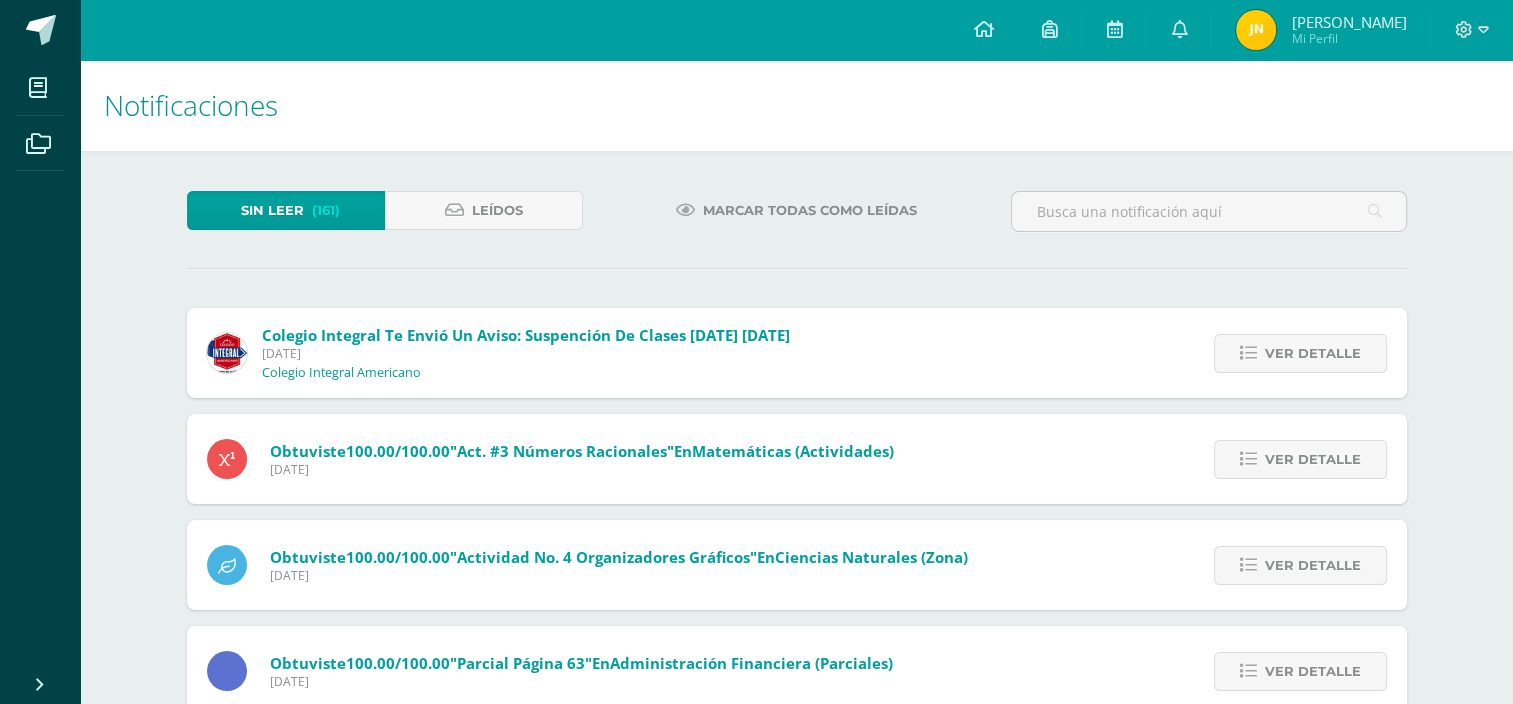 click on "Marcar todas como leídas" at bounding box center [810, 210] 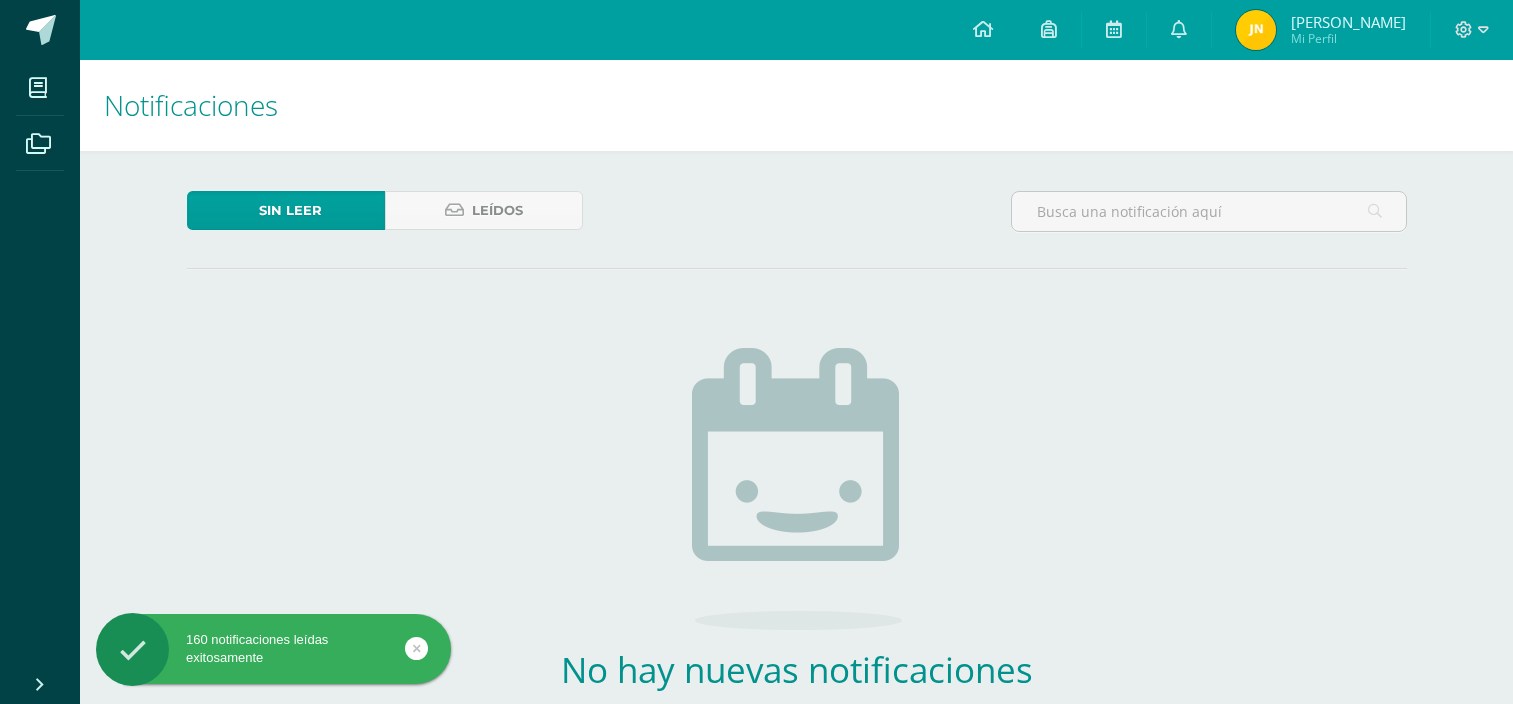 scroll, scrollTop: 0, scrollLeft: 0, axis: both 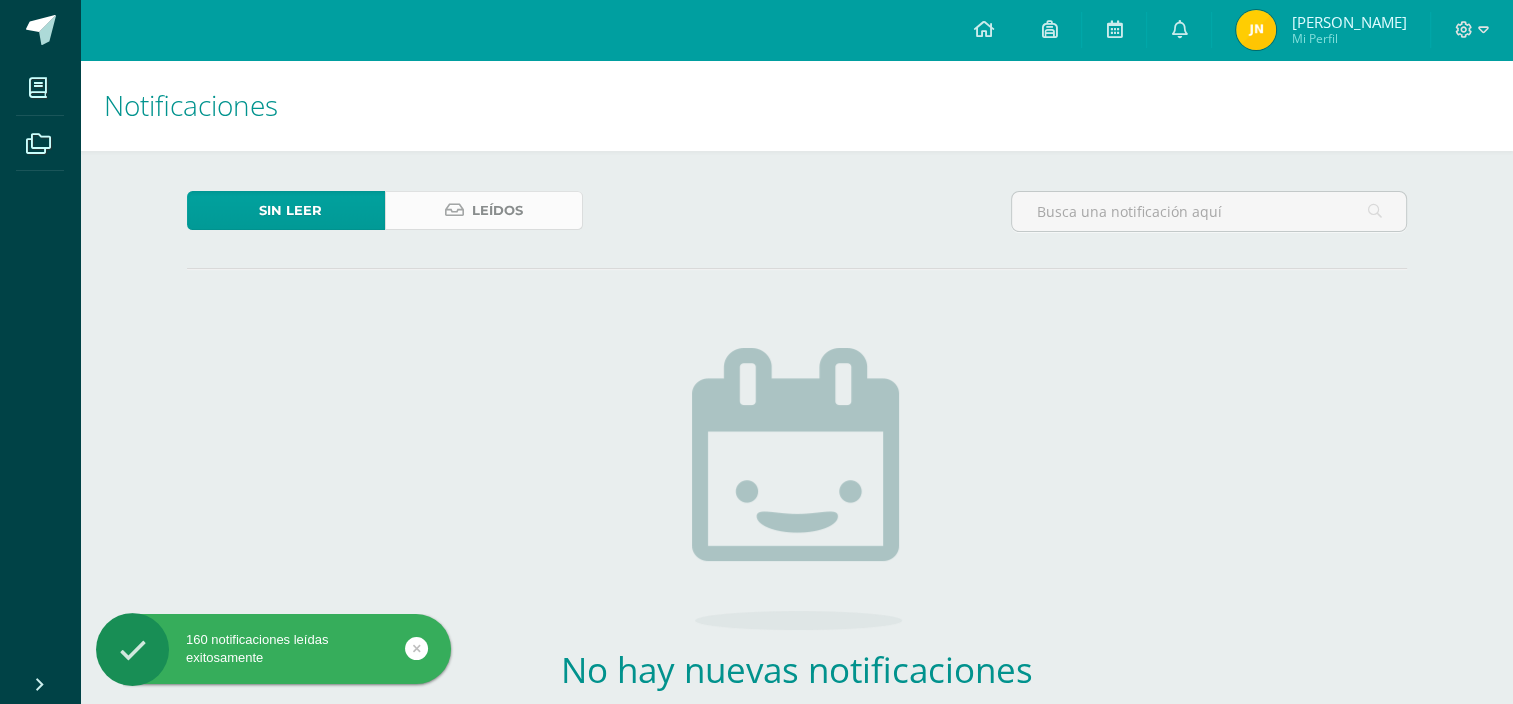 click on "Leídos" at bounding box center [497, 210] 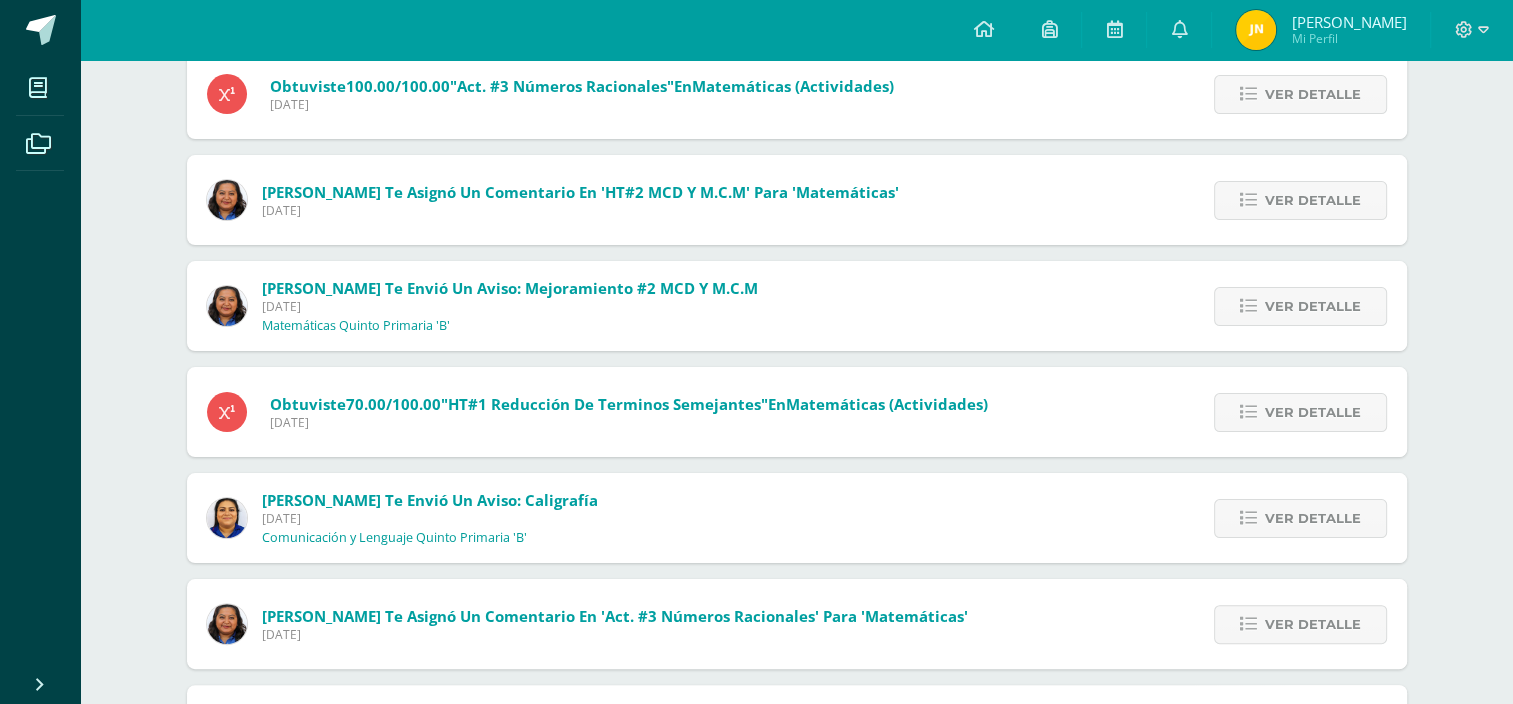 scroll, scrollTop: 400, scrollLeft: 0, axis: vertical 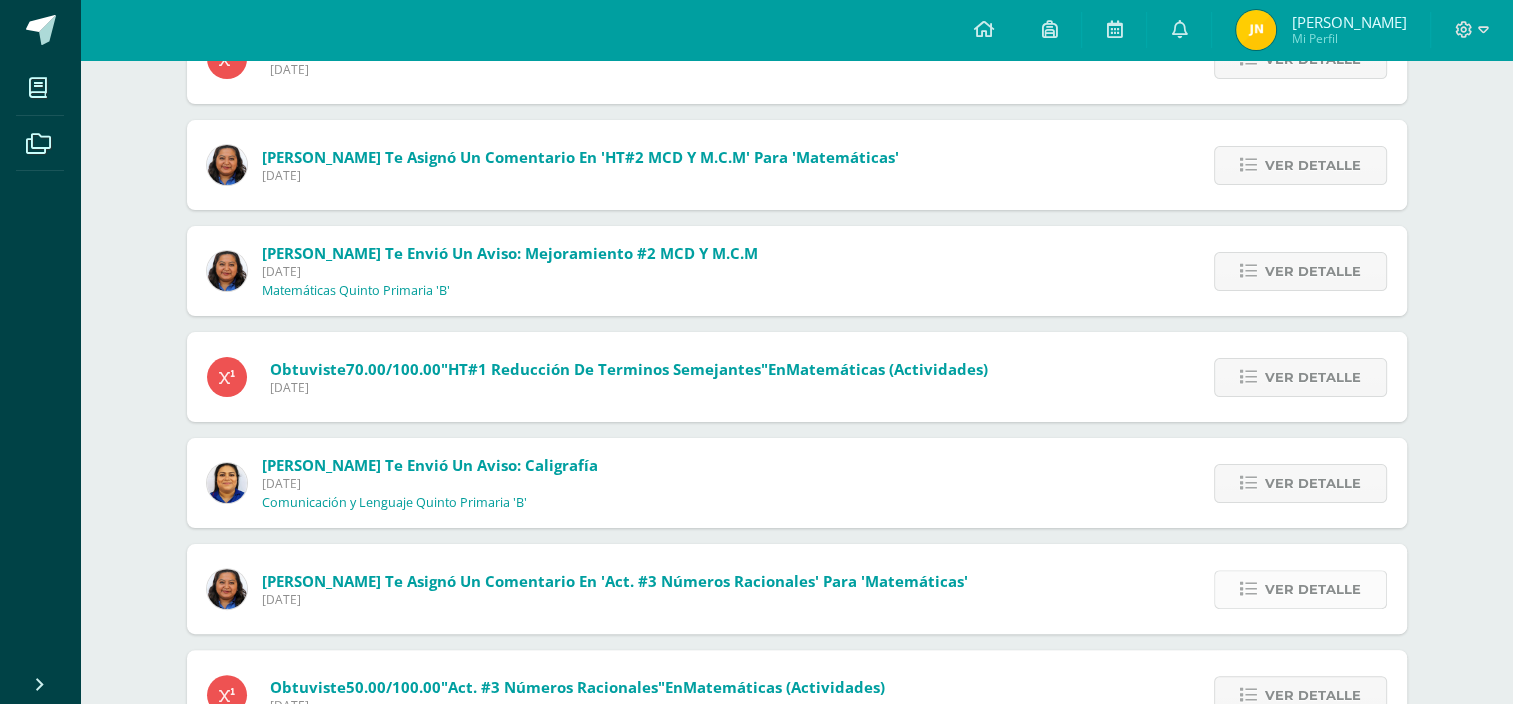 click on "Ver detalle" at bounding box center (1313, 589) 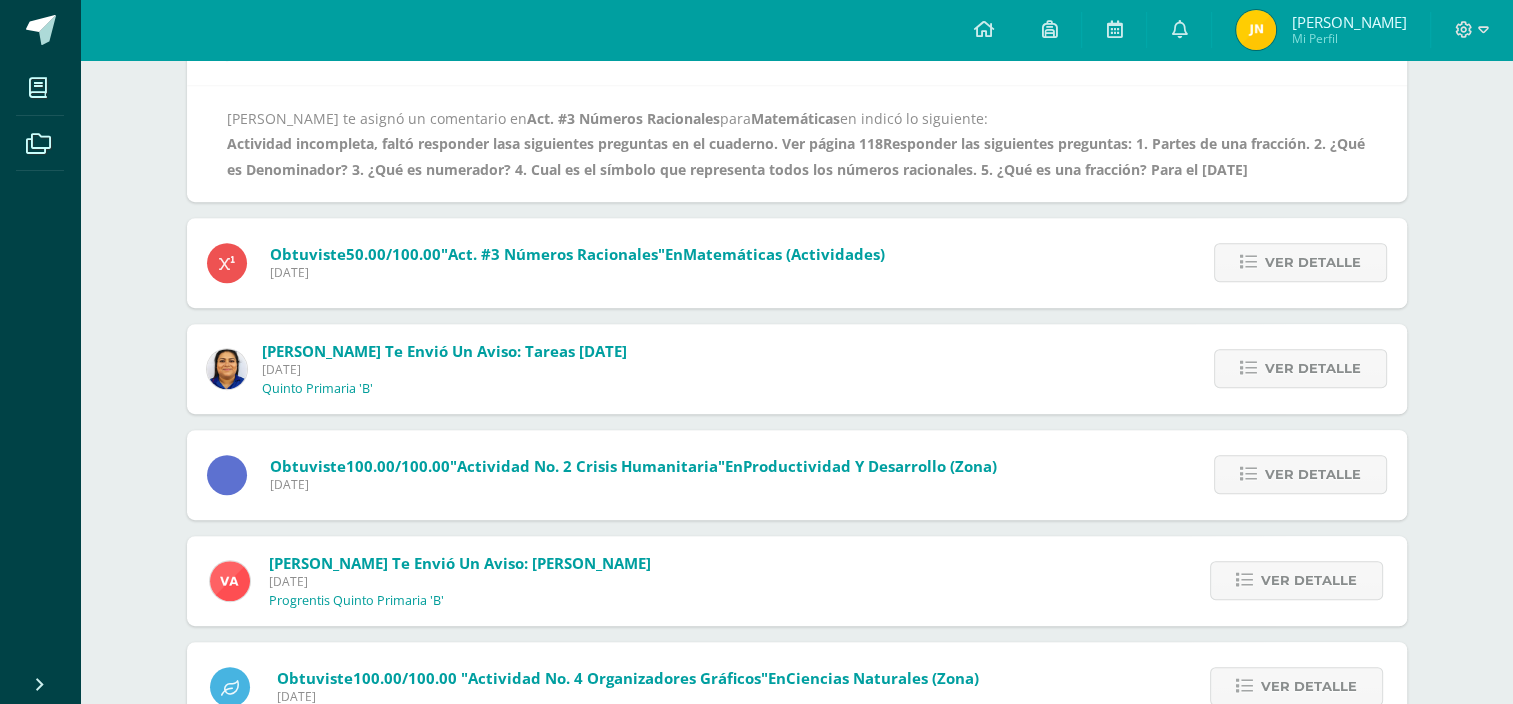 scroll, scrollTop: 1000, scrollLeft: 0, axis: vertical 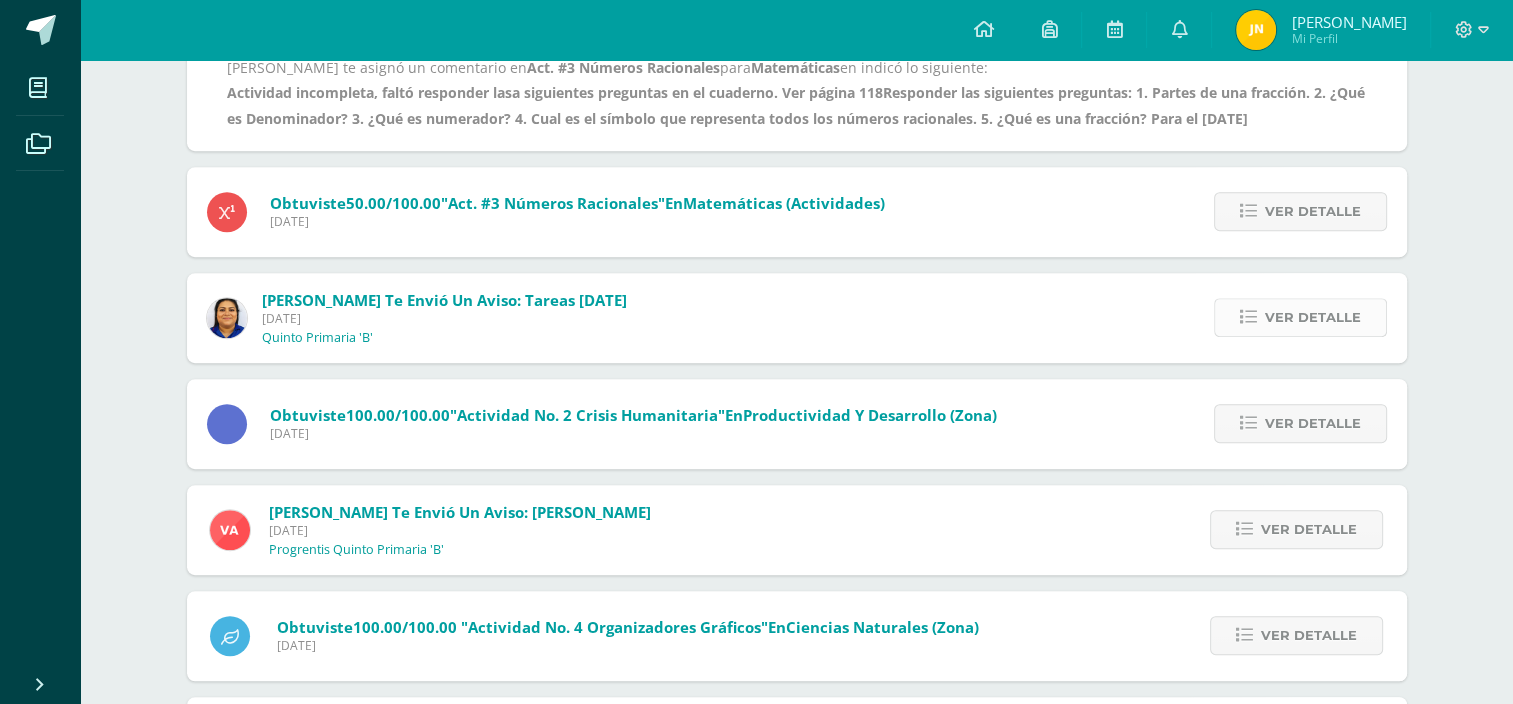 click at bounding box center (1248, 317) 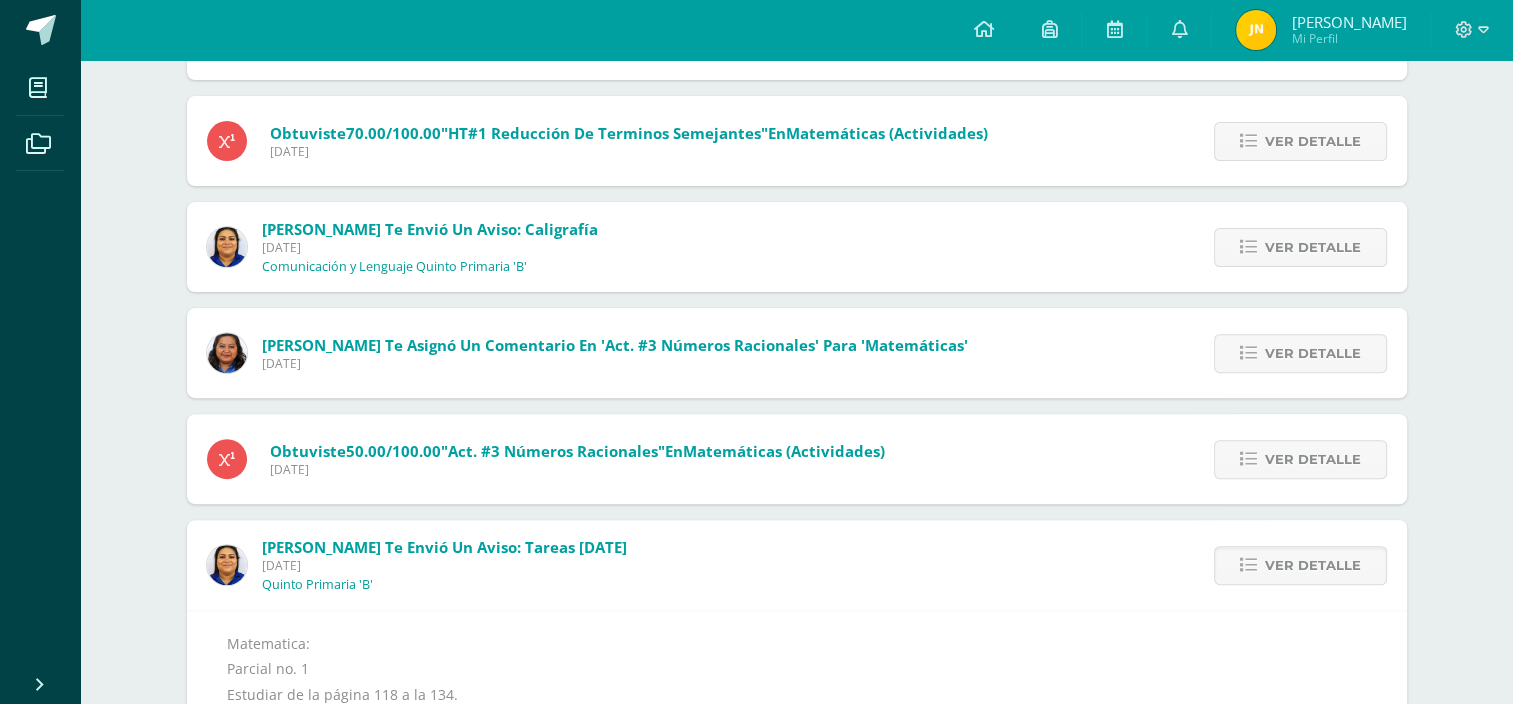 scroll, scrollTop: 628, scrollLeft: 0, axis: vertical 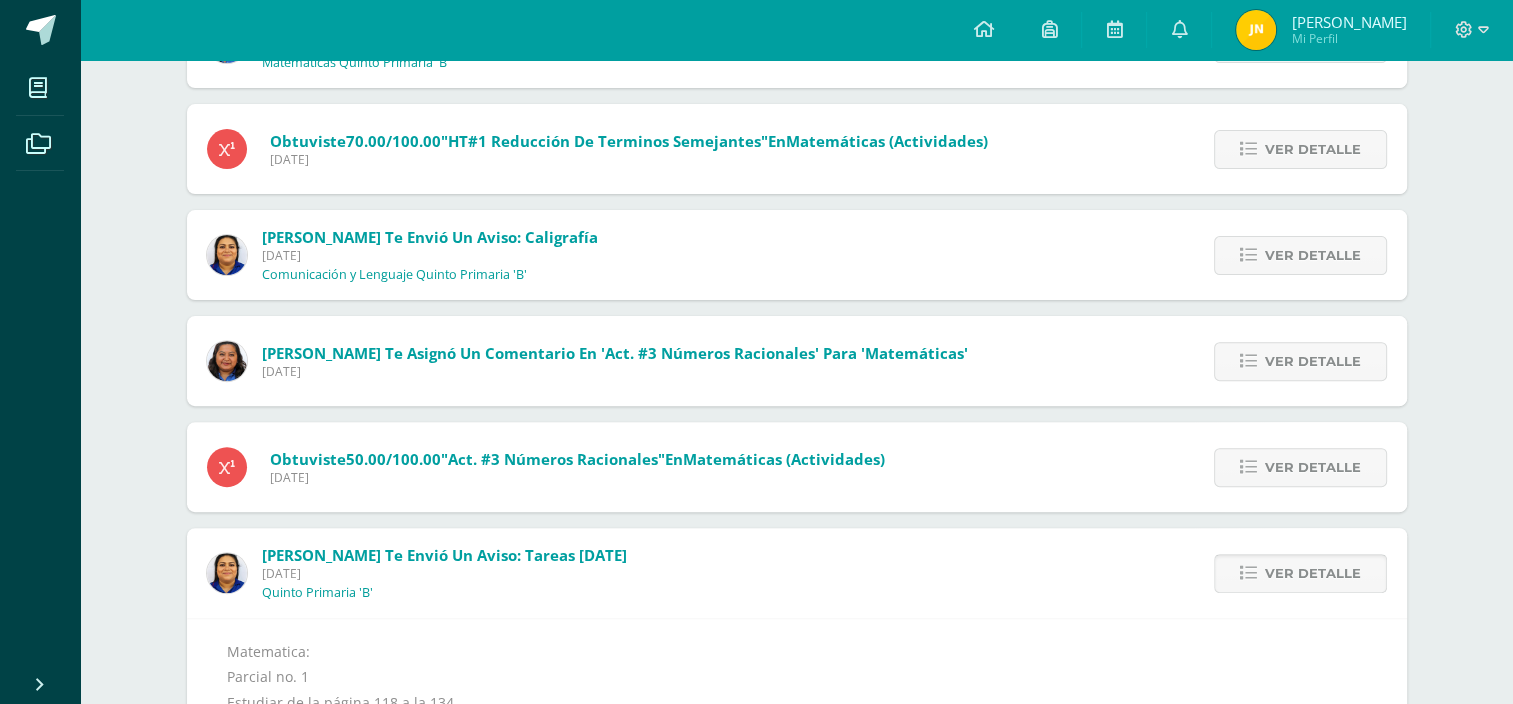 click on "Ver detalle" at bounding box center [1300, 573] 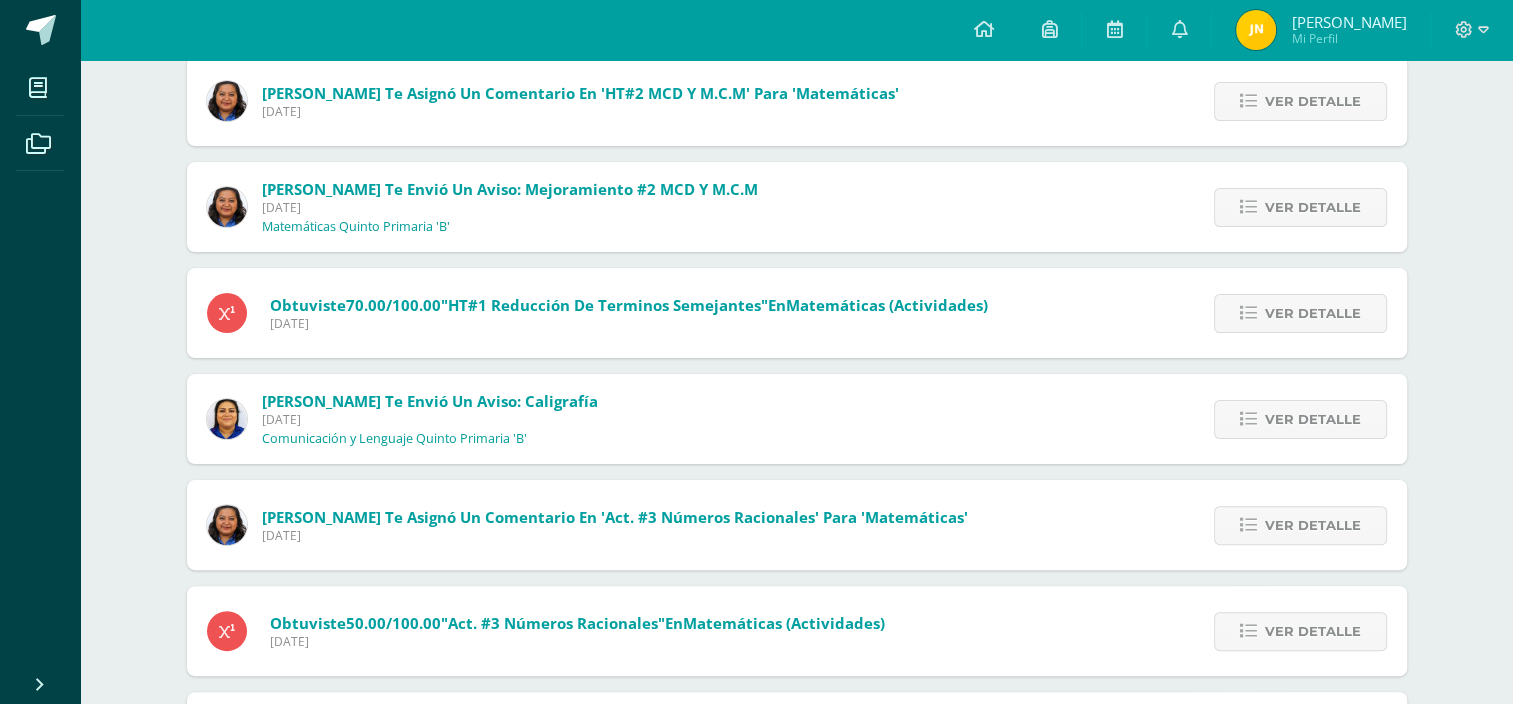 scroll, scrollTop: 500, scrollLeft: 0, axis: vertical 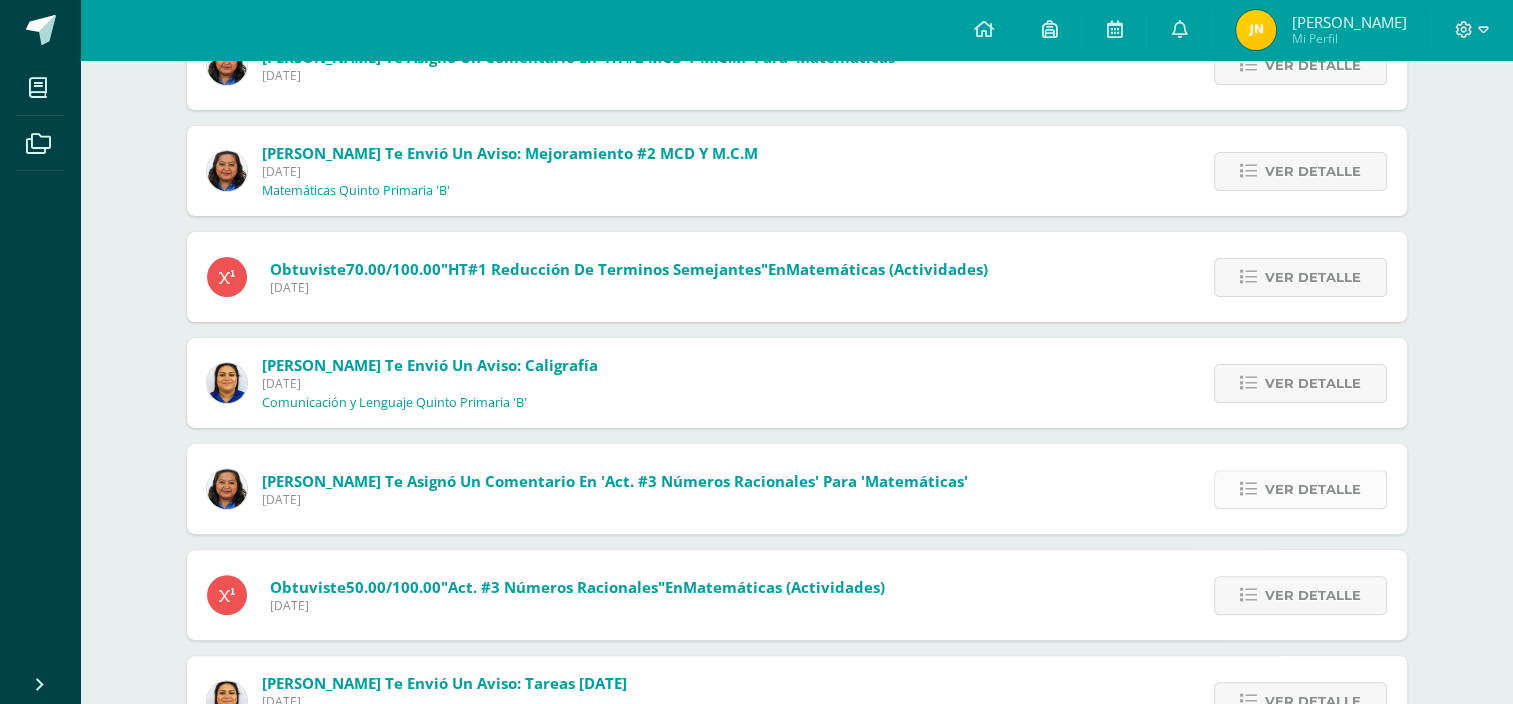 click at bounding box center [1248, 489] 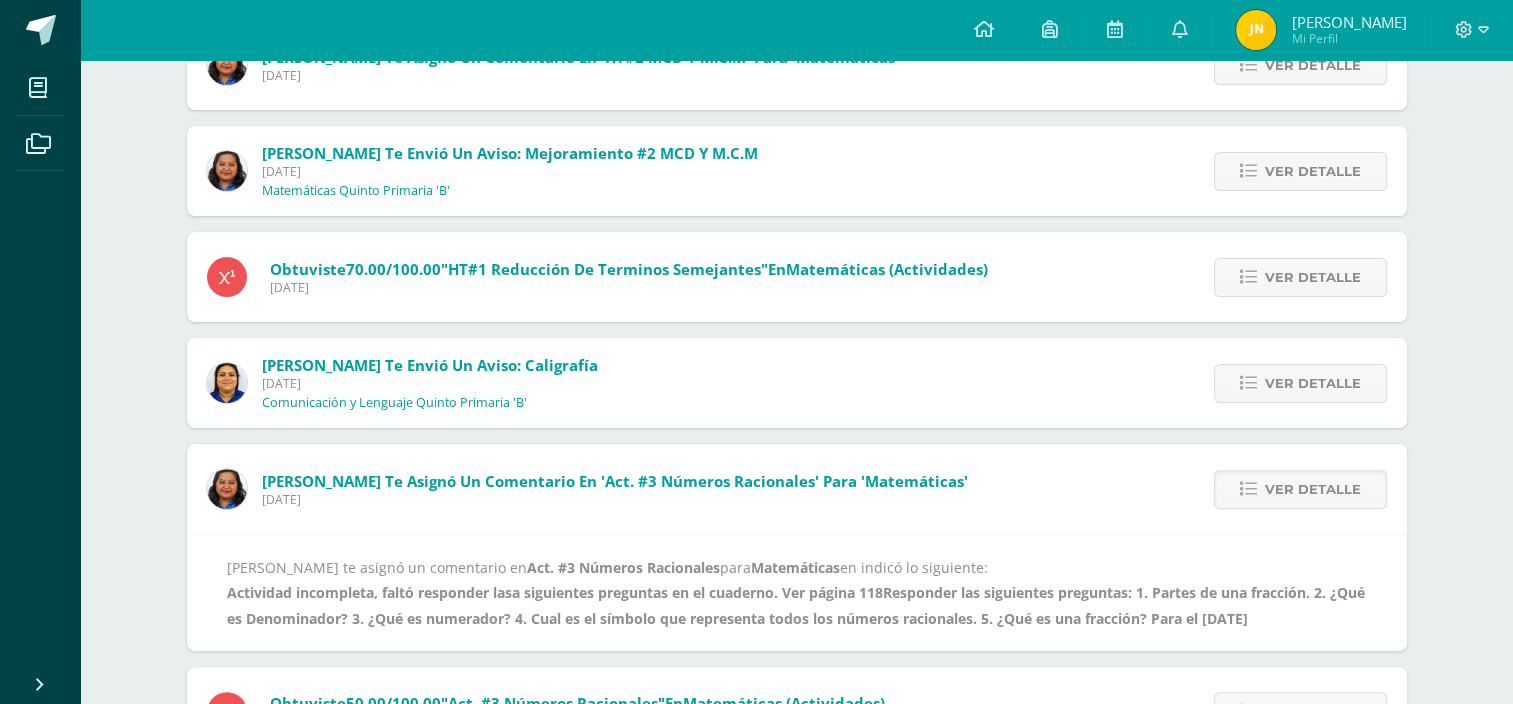 scroll, scrollTop: 600, scrollLeft: 0, axis: vertical 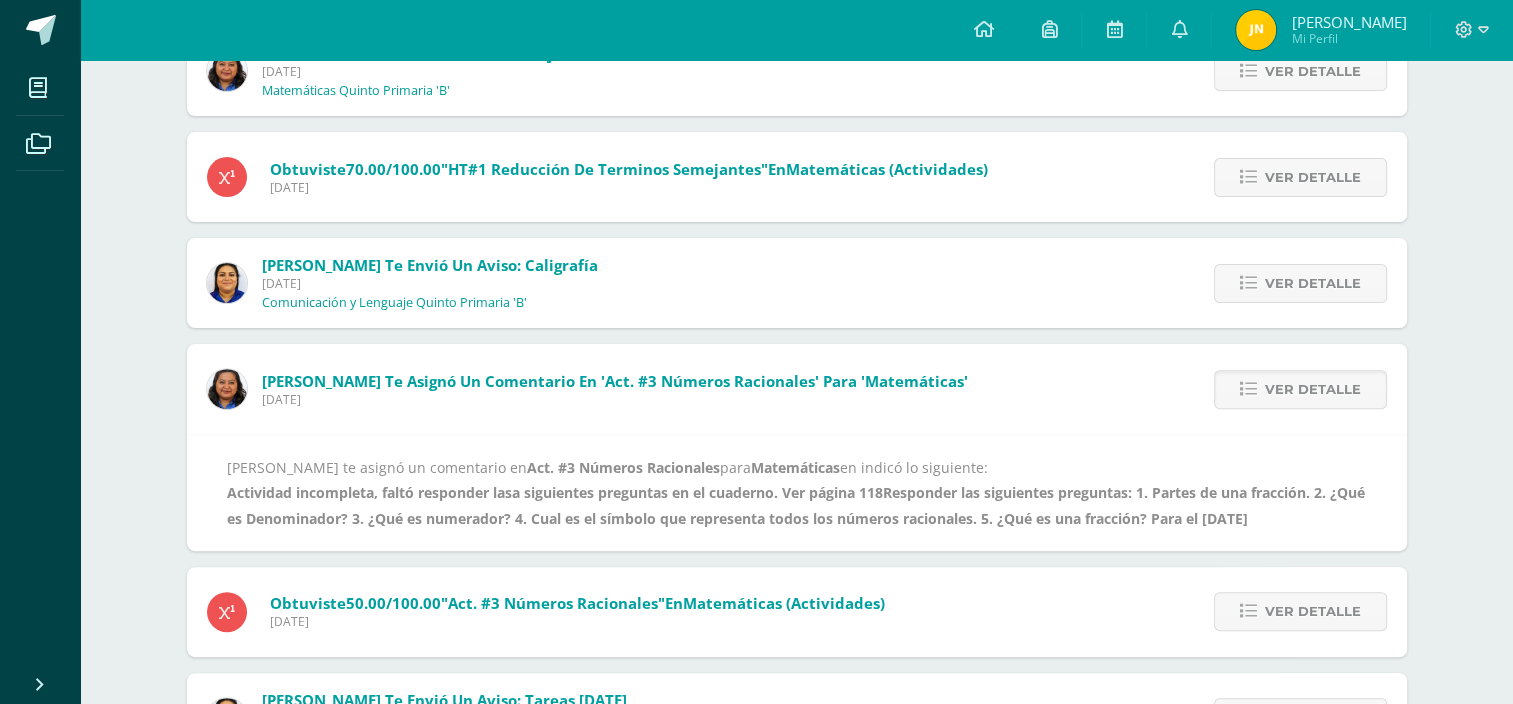 drag, startPoint x: 1350, startPoint y: 520, endPoint x: 1093, endPoint y: 516, distance: 257.03113 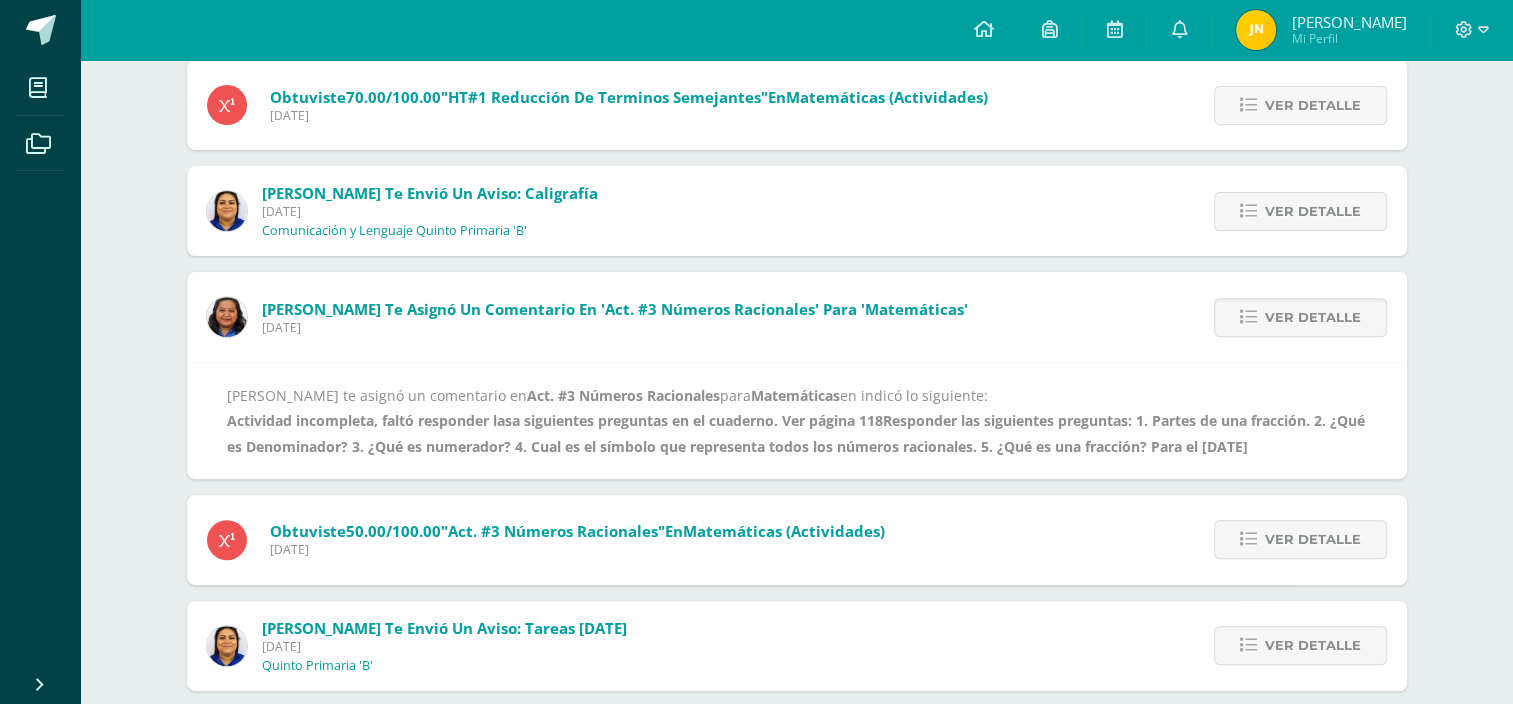 scroll, scrollTop: 800, scrollLeft: 0, axis: vertical 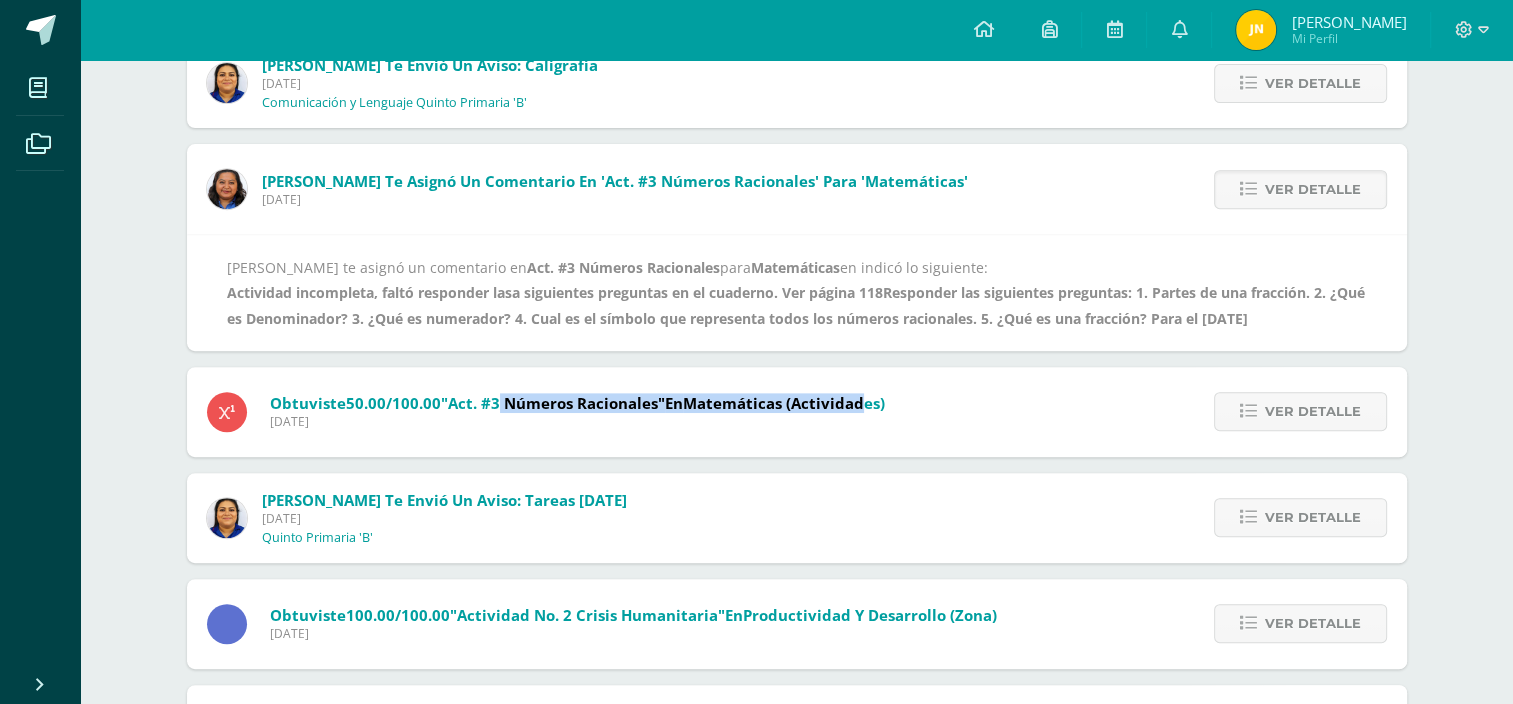 drag, startPoint x: 500, startPoint y: 407, endPoint x: 868, endPoint y: 408, distance: 368.00137 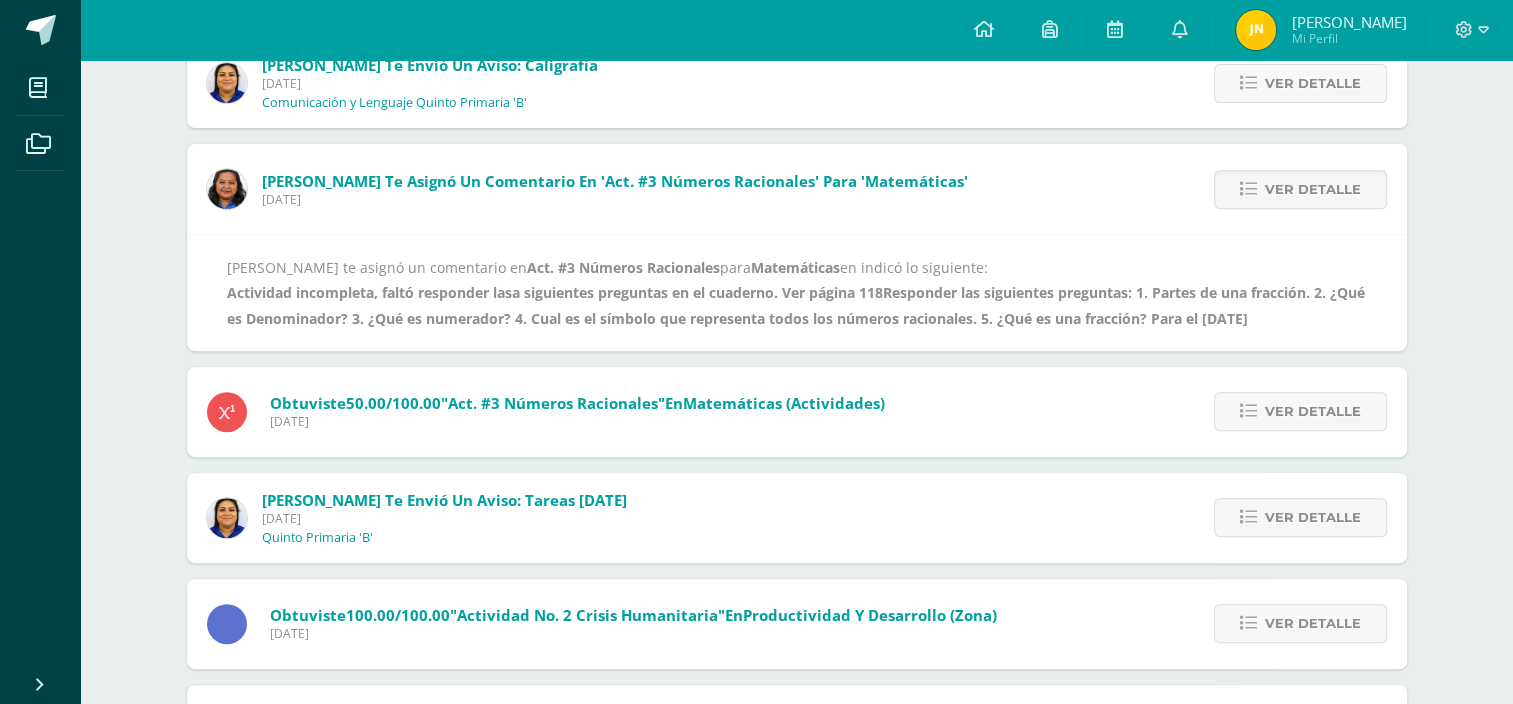 drag, startPoint x: 868, startPoint y: 408, endPoint x: 1066, endPoint y: 428, distance: 199.00754 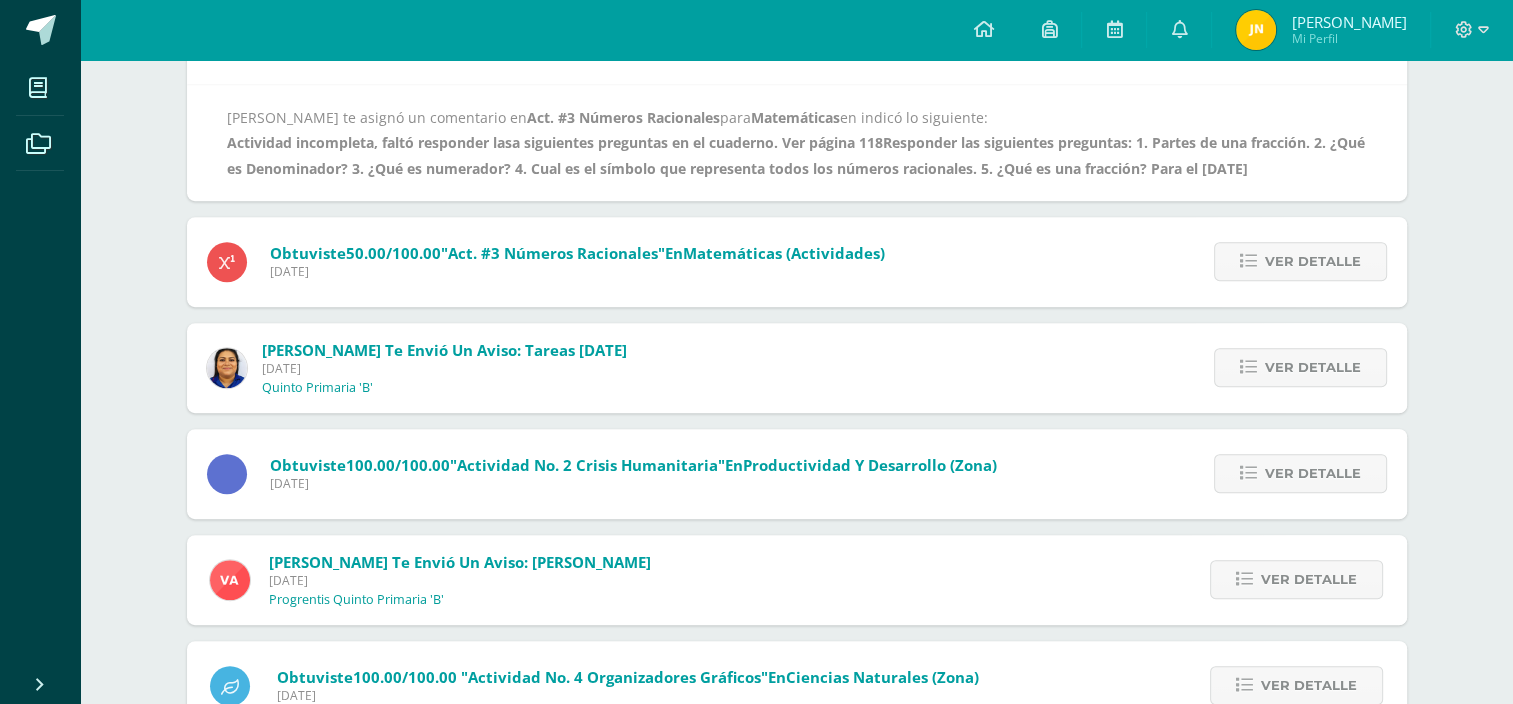 scroll, scrollTop: 1000, scrollLeft: 0, axis: vertical 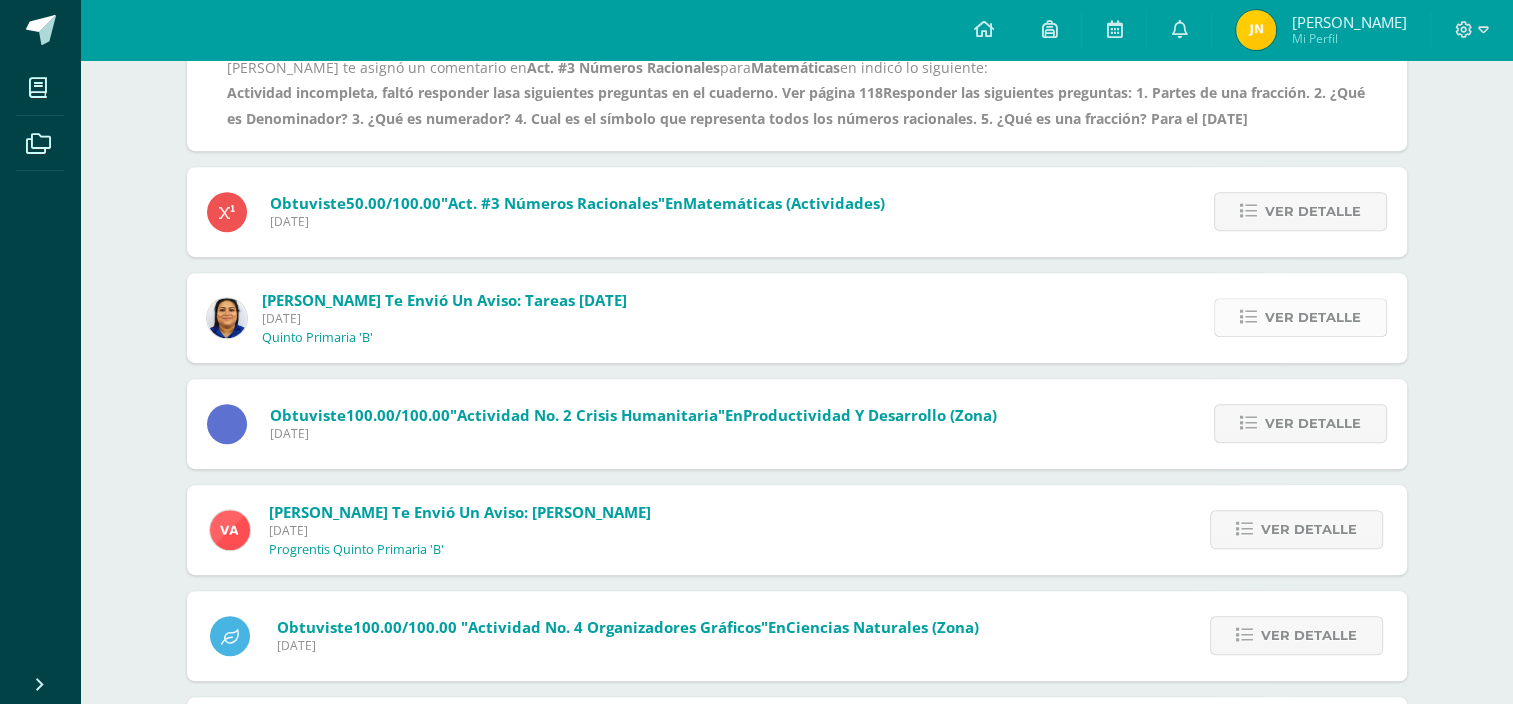 click on "Ver detalle" at bounding box center [1313, 317] 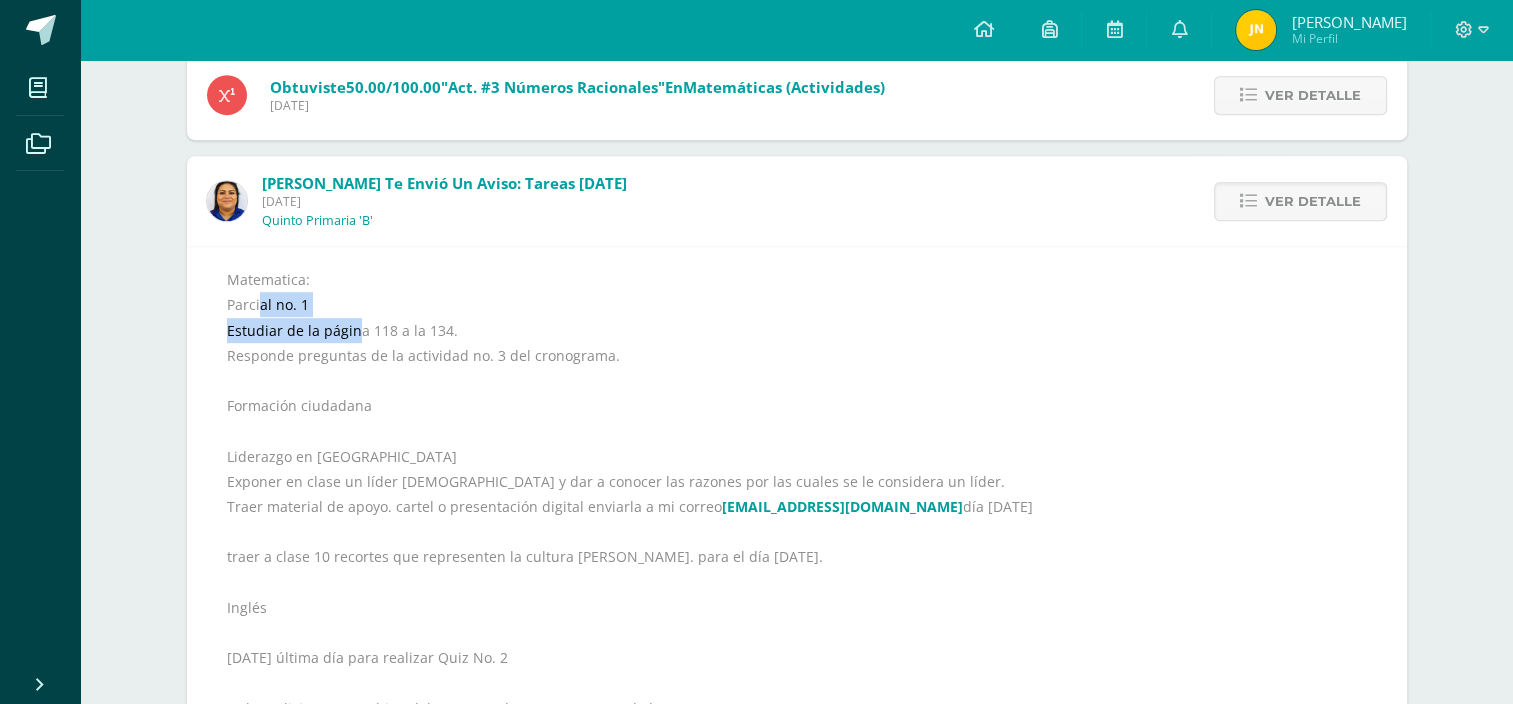 drag, startPoint x: 261, startPoint y: 311, endPoint x: 378, endPoint y: 344, distance: 121.5648 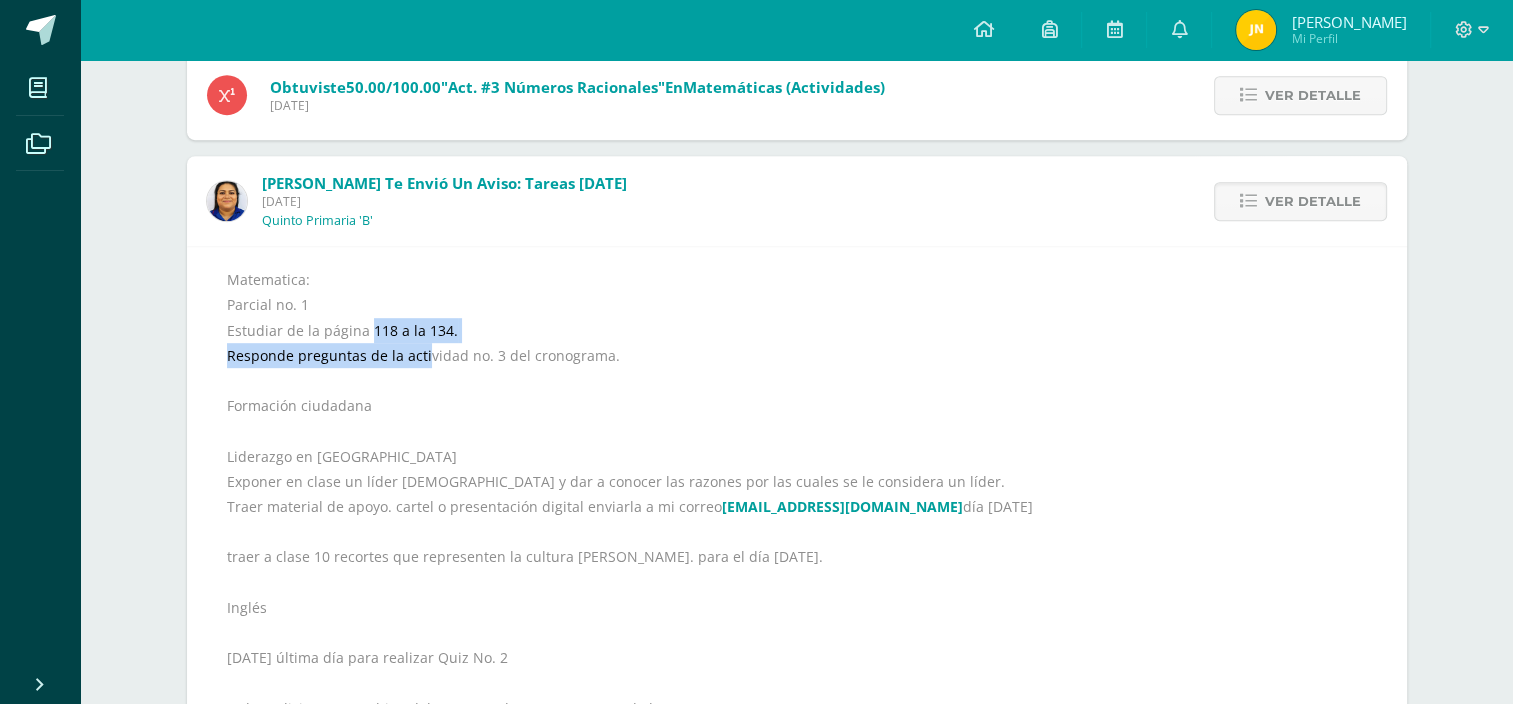 drag, startPoint x: 378, startPoint y: 344, endPoint x: 429, endPoint y: 344, distance: 51 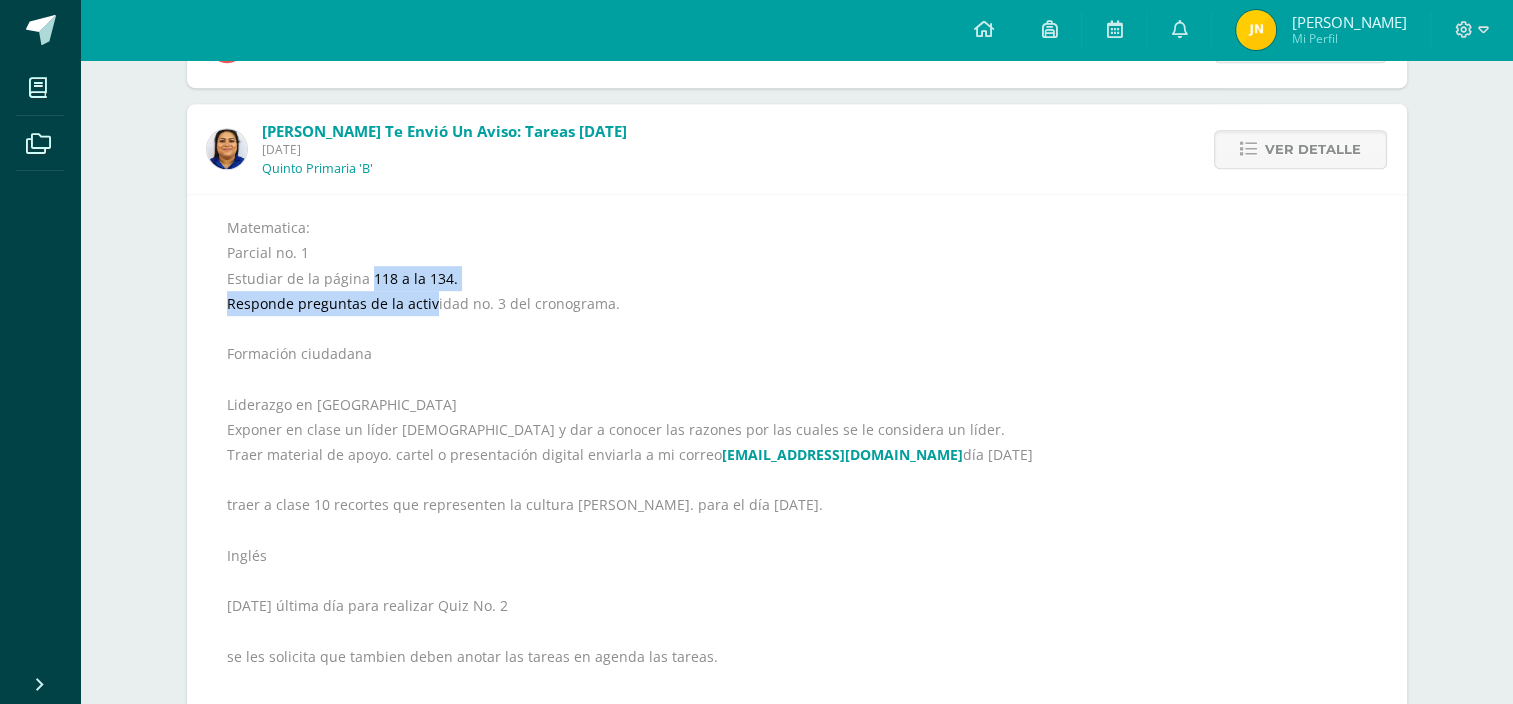 scroll, scrollTop: 1100, scrollLeft: 0, axis: vertical 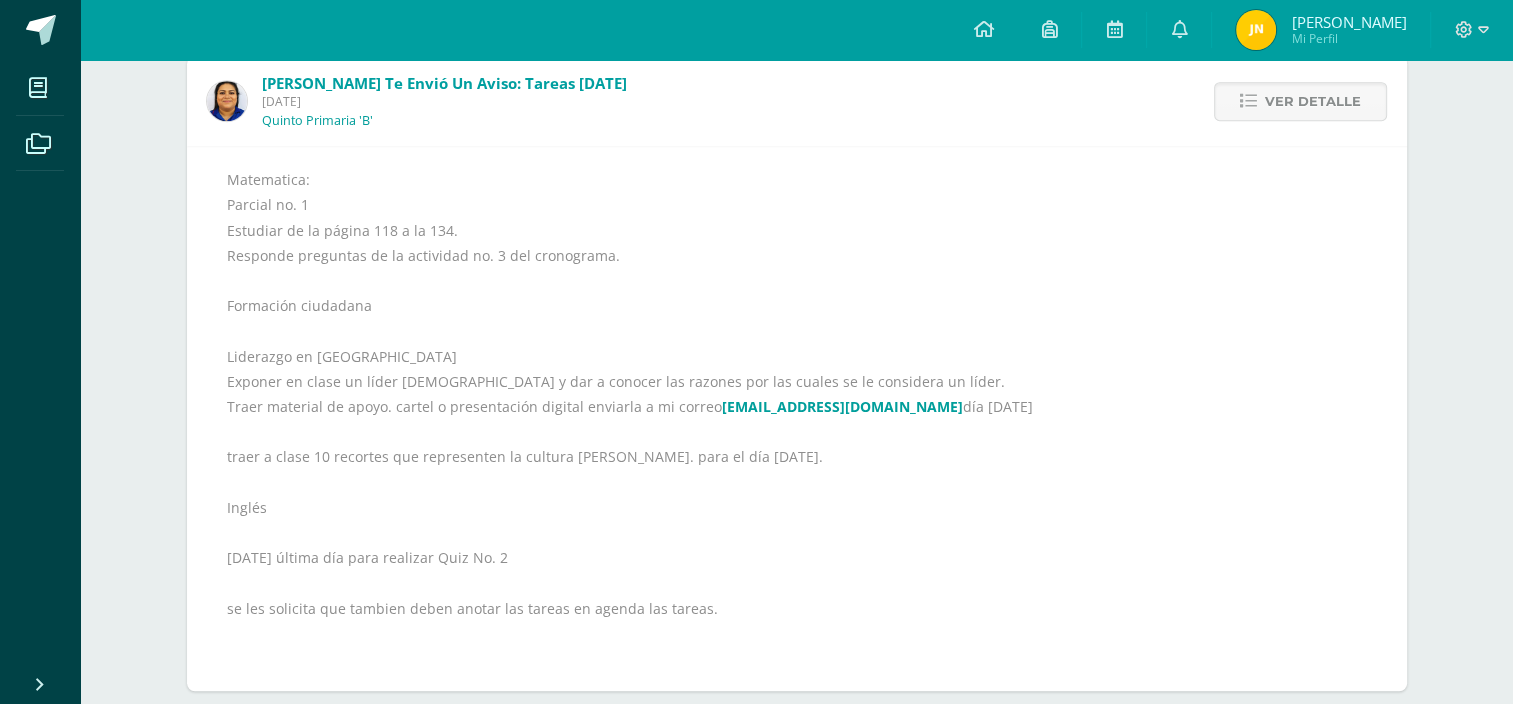 click on "Matematica:  Parcial no. 1  Estudiar de la página 118 a la 134. Responde preguntas de la actividad no. 3 del cronograma.  Formación ciudadana Liderazgo en América  Exponer en clase un líder [DEMOGRAPHIC_DATA] y dar a conocer las razones por las cuales se le considera un líder.  Traer material de apoyo. cartel o presentación digital enviarla a mi correo  [EMAIL_ADDRESS][DOMAIN_NAME]   día [DATE] traer a clase 10 recortes que representen la cultura [PERSON_NAME].  para el día [DATE].  Inglés [DATE] última día para realizar Quiz  No. 2  se les solicita que tambien deben anotar las tareas en agenda las tareas." at bounding box center (797, 419) 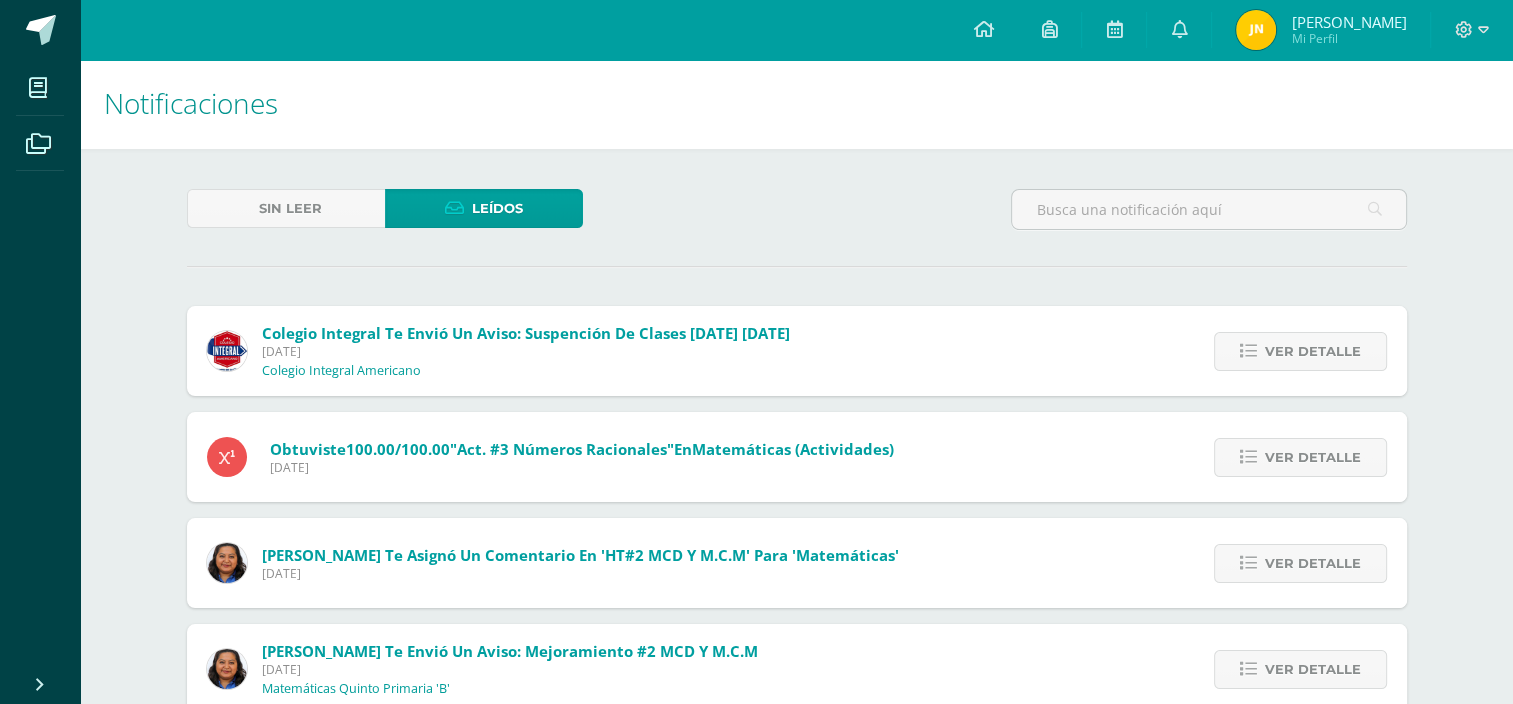 scroll, scrollTop: 0, scrollLeft: 0, axis: both 